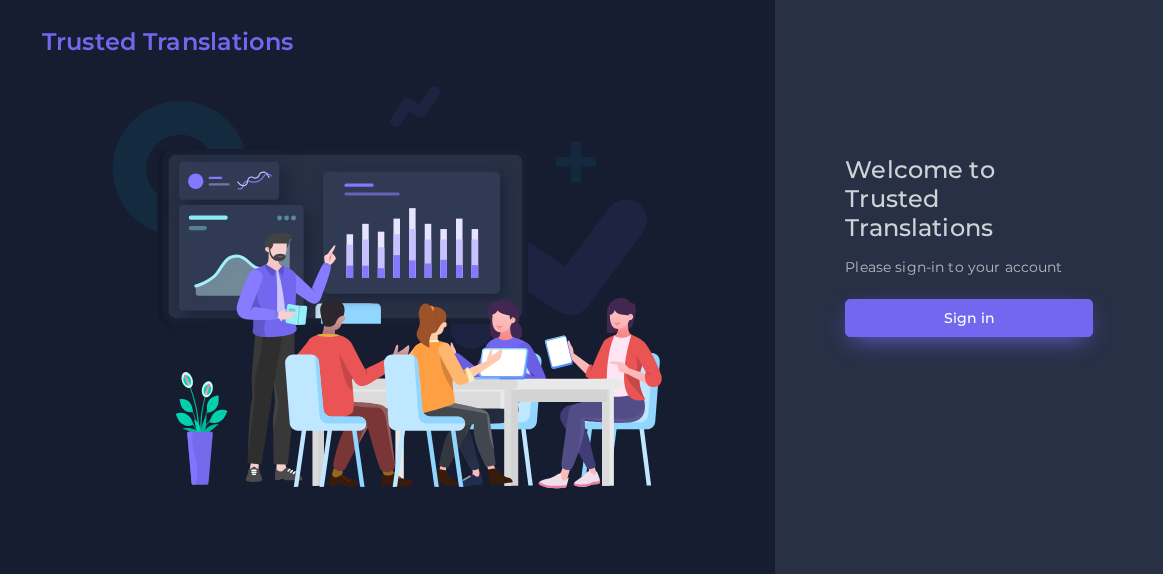 scroll, scrollTop: 0, scrollLeft: 0, axis: both 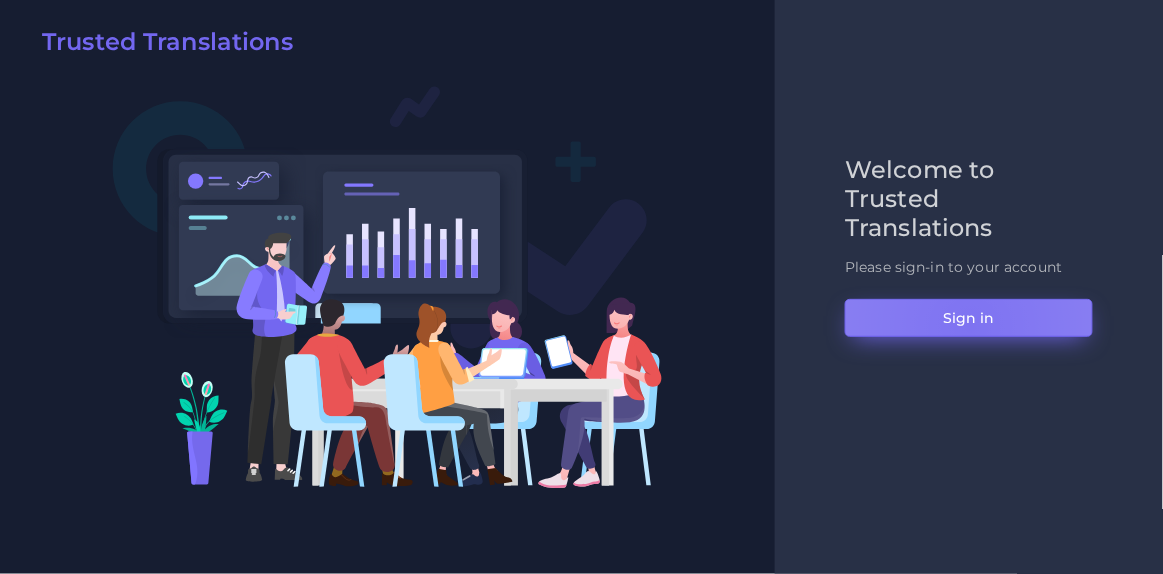 click on "Sign in" at bounding box center (969, 318) 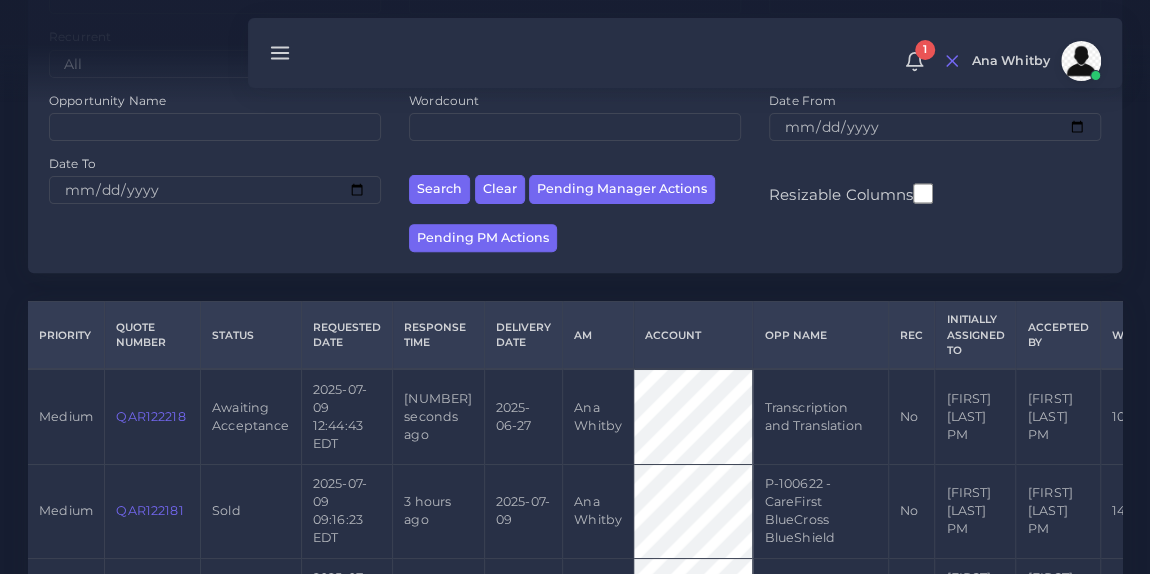 scroll, scrollTop: 258, scrollLeft: 0, axis: vertical 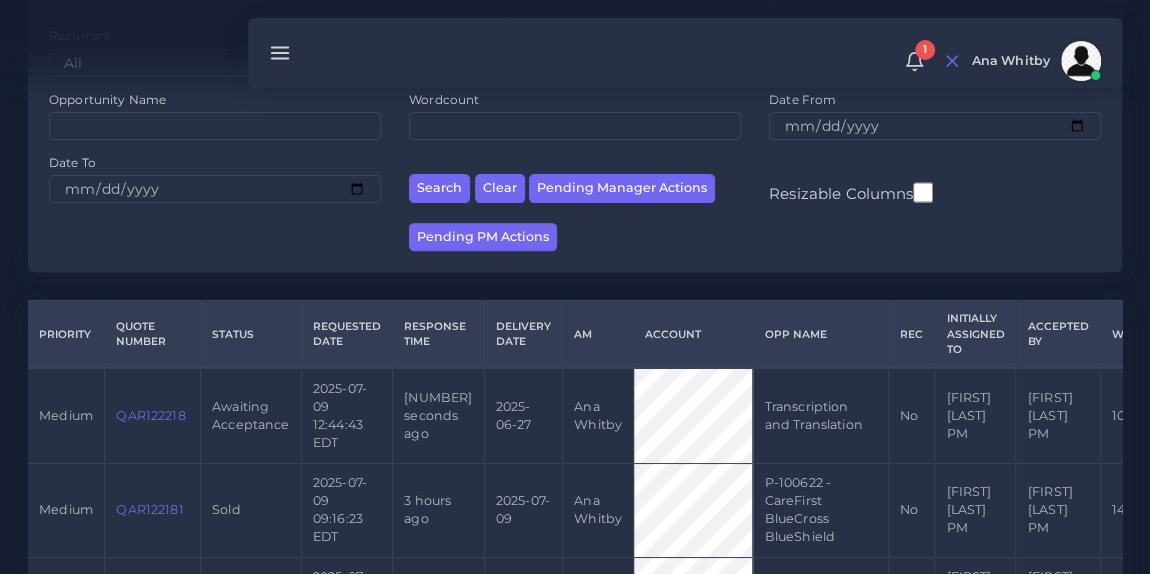 click on "QAR122218" at bounding box center (150, 415) 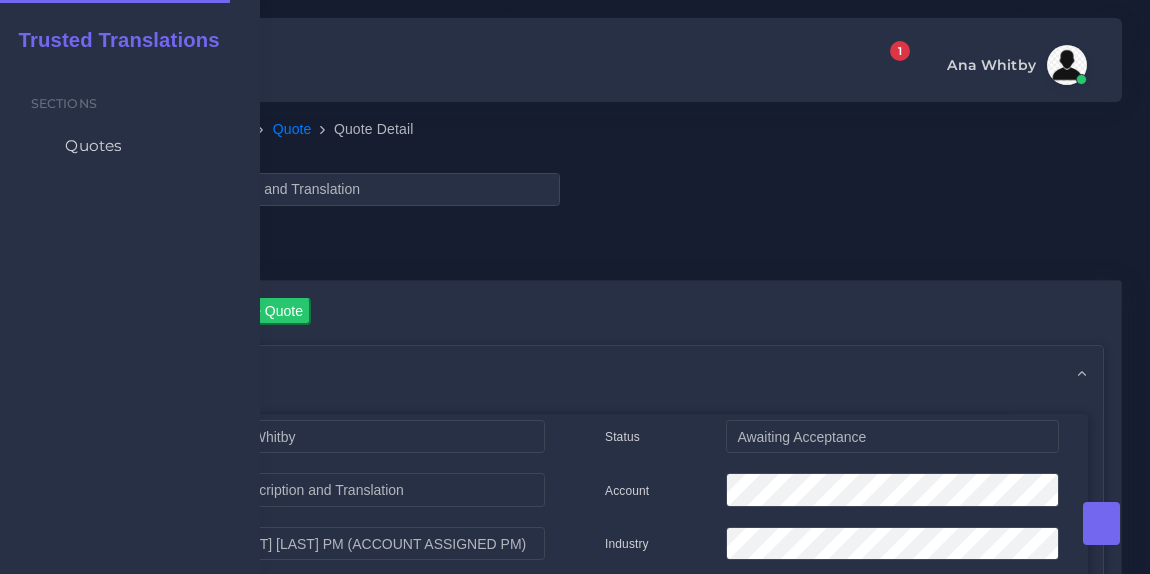 scroll, scrollTop: 0, scrollLeft: 0, axis: both 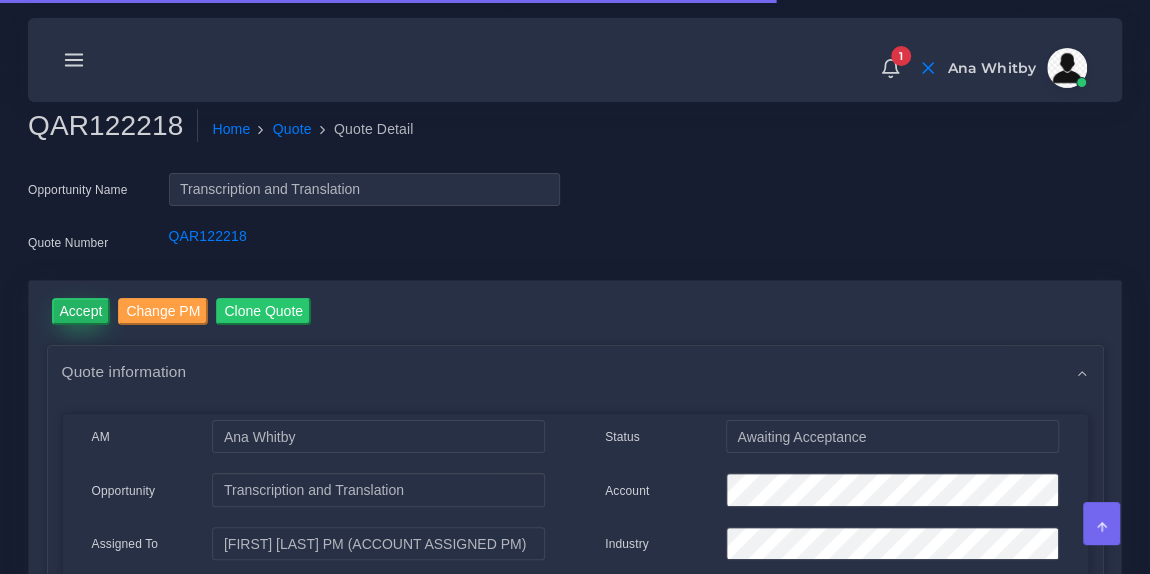 click on "Accept" at bounding box center [81, 311] 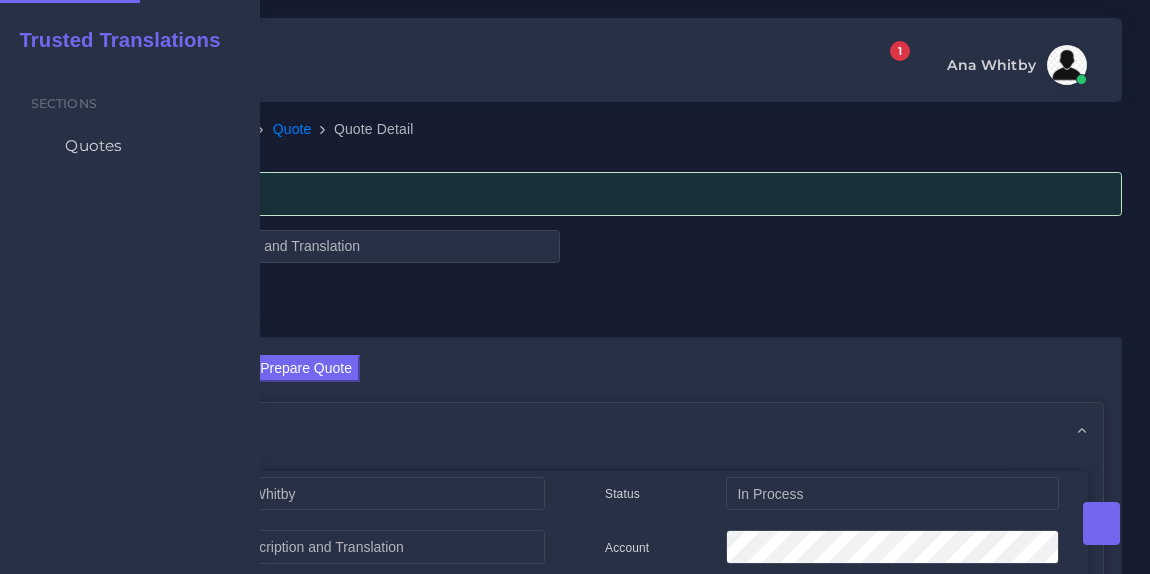 scroll, scrollTop: 0, scrollLeft: 0, axis: both 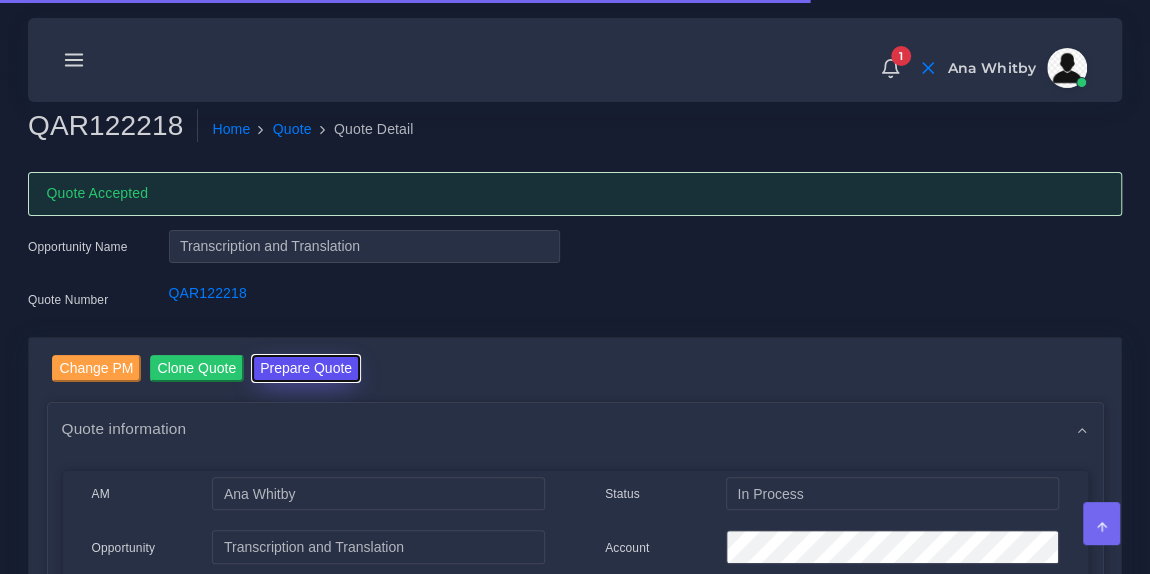 click on "Prepare Quote" at bounding box center (306, 368) 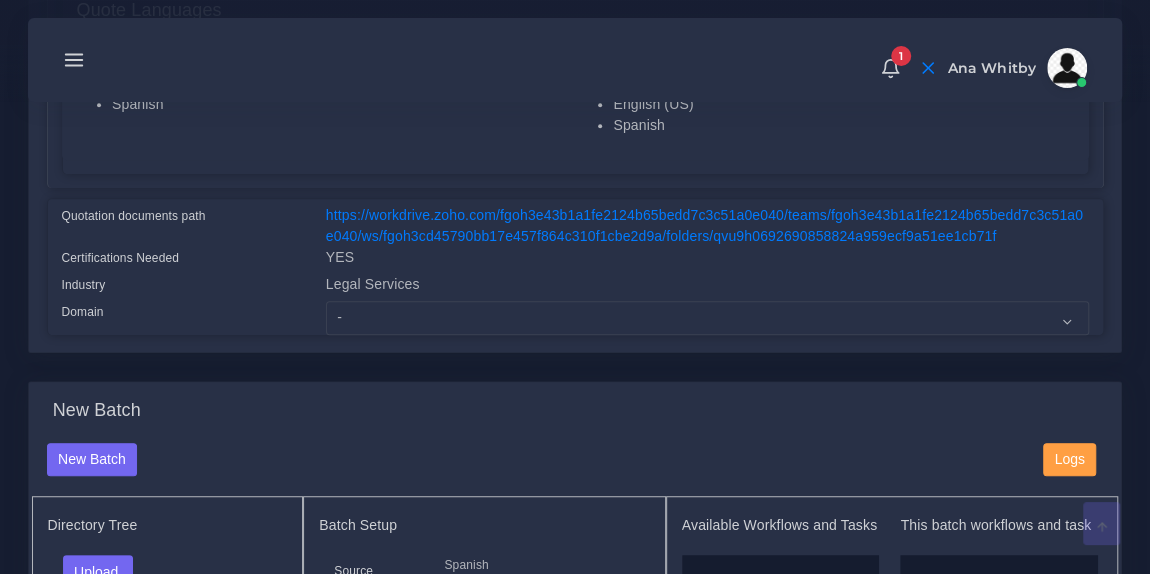 scroll, scrollTop: 446, scrollLeft: 0, axis: vertical 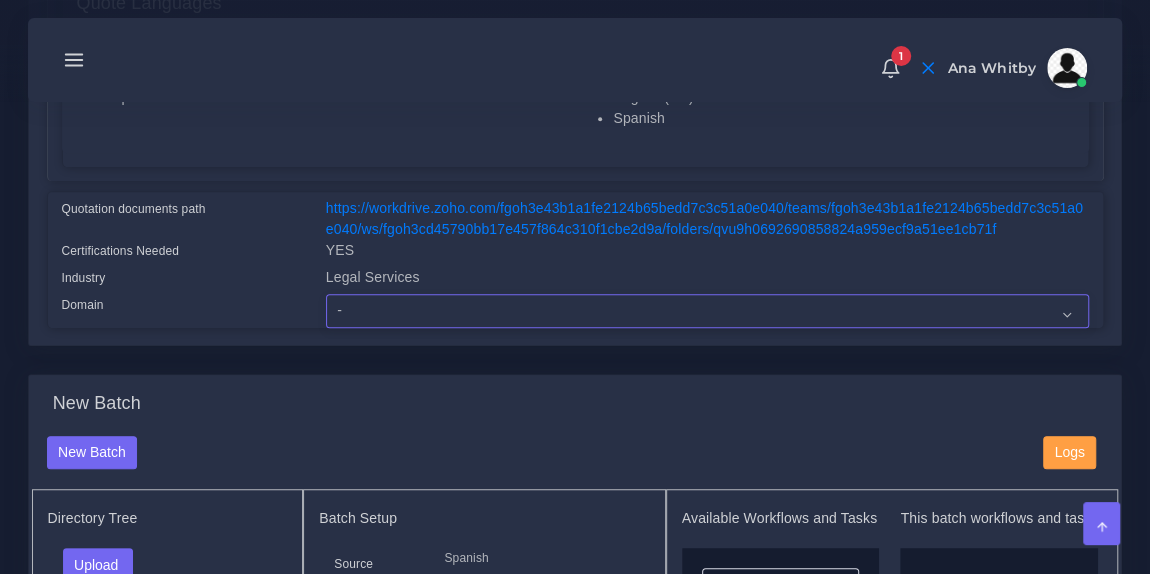 click on "-
Advertising and Media
Agriculture, Forestry and Fishing
Architecture, Building and Construction
Automotive
Chemicals
Computer Hardware
Computer Software
Consumer Electronics - Home appliances
Education
Energy, Water, Transportation and Utilities
Finance - Banking
Food Manufacturing and Services
Healthcare and Health Sciences
Hospitality, Leisure, Tourism and Arts
Human Resources - HR
Industrial Electronics
Industrial Manufacturing Insurance" at bounding box center (707, 311) 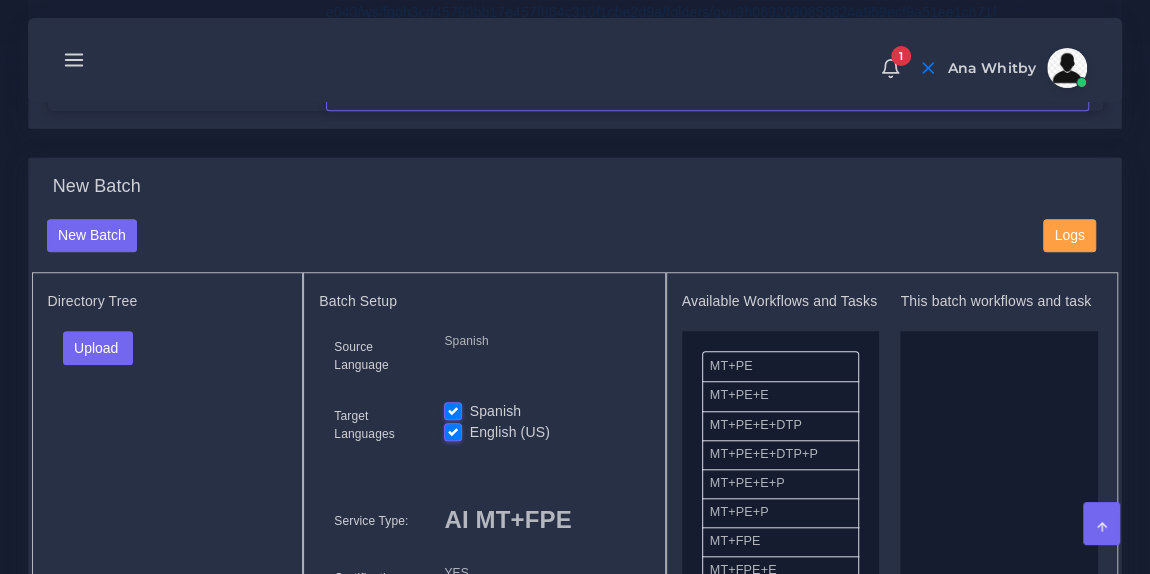 scroll, scrollTop: 688, scrollLeft: 0, axis: vertical 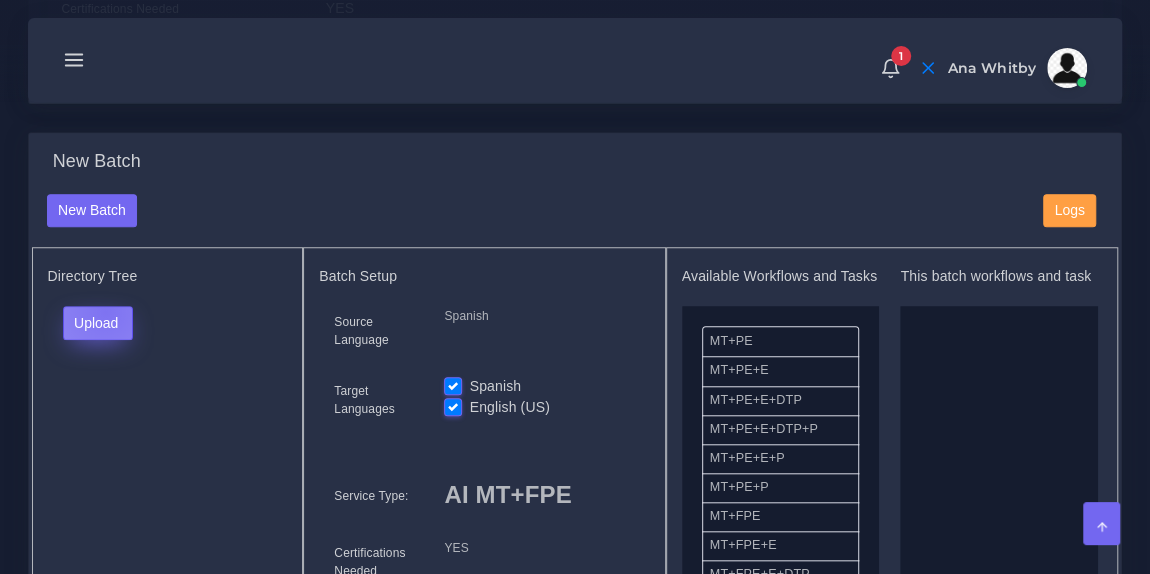 click on "Upload" at bounding box center (98, 323) 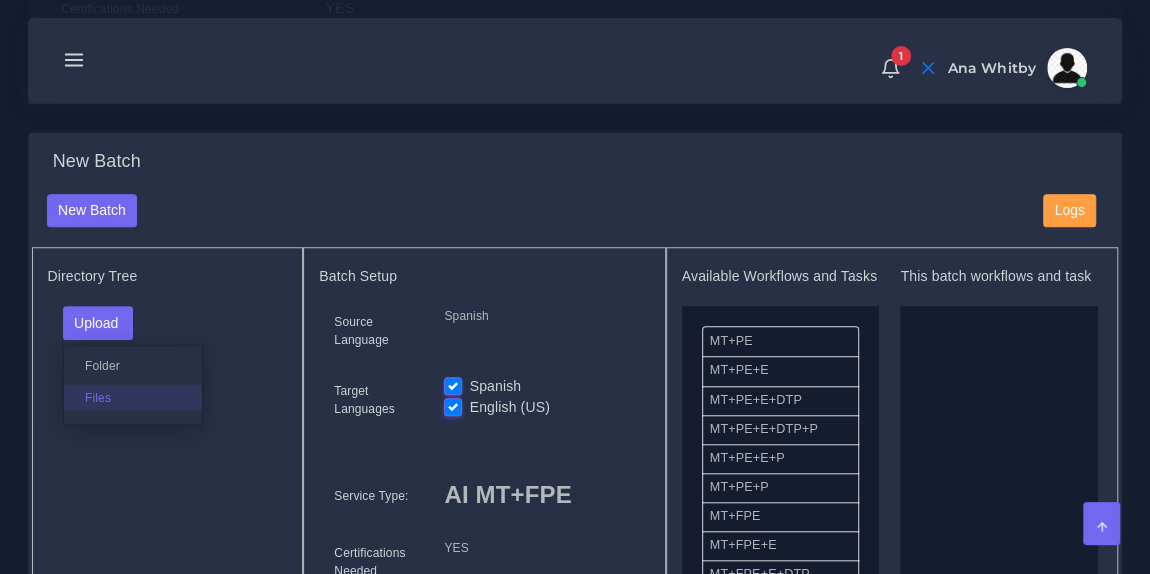 click on "Files" at bounding box center [133, 397] 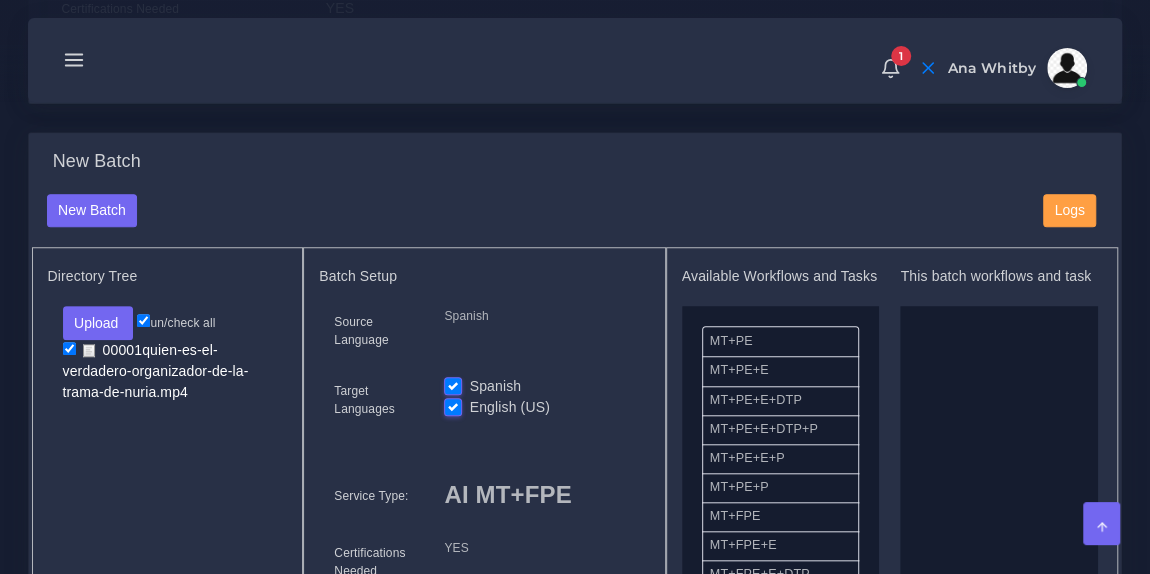 click on "English (US)" at bounding box center (510, 407) 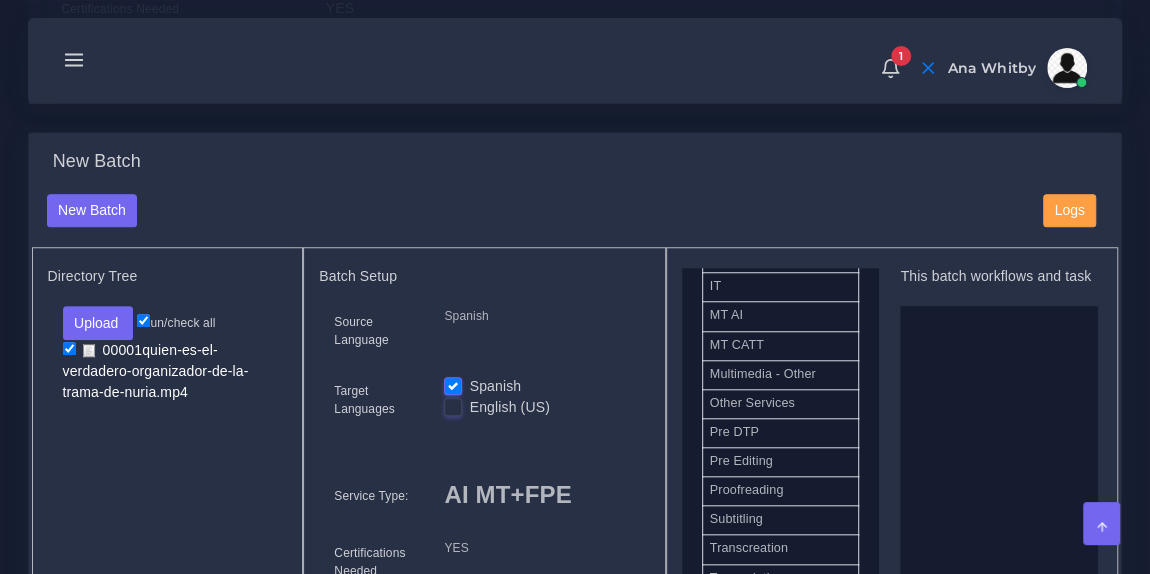 scroll, scrollTop: 1003, scrollLeft: 0, axis: vertical 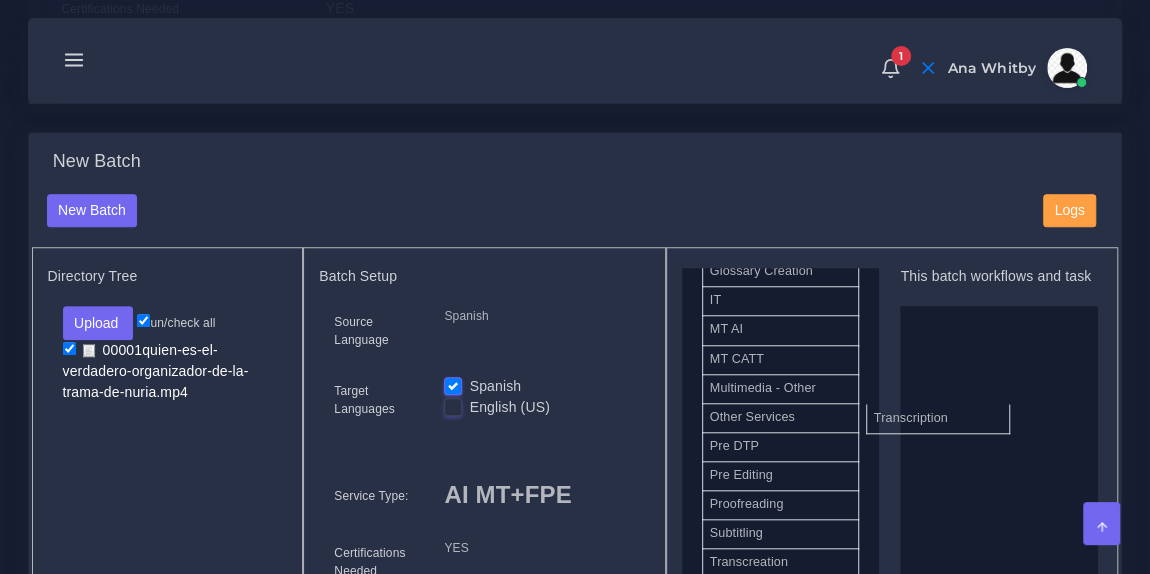 drag, startPoint x: 790, startPoint y: 553, endPoint x: 984, endPoint y: 333, distance: 293.31894 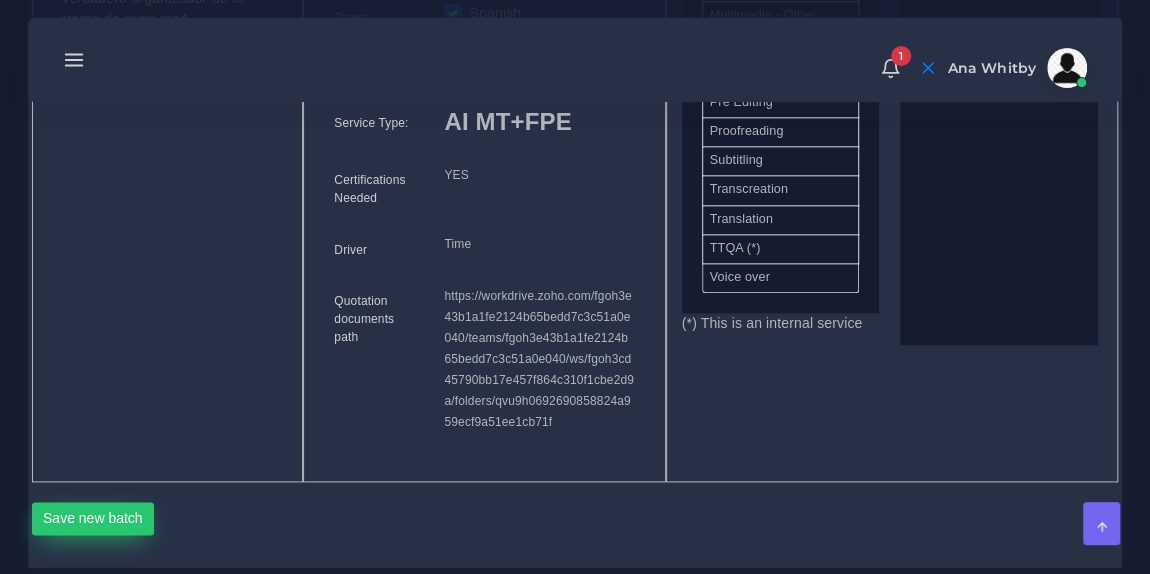 scroll, scrollTop: 1061, scrollLeft: 0, axis: vertical 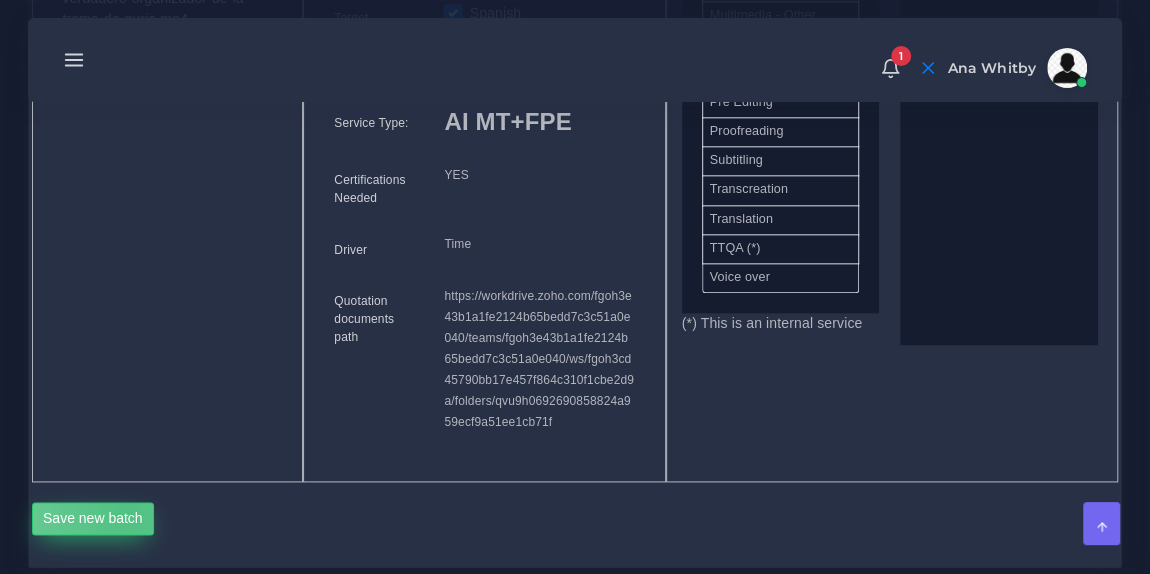 click on "Save new batch" at bounding box center [93, 519] 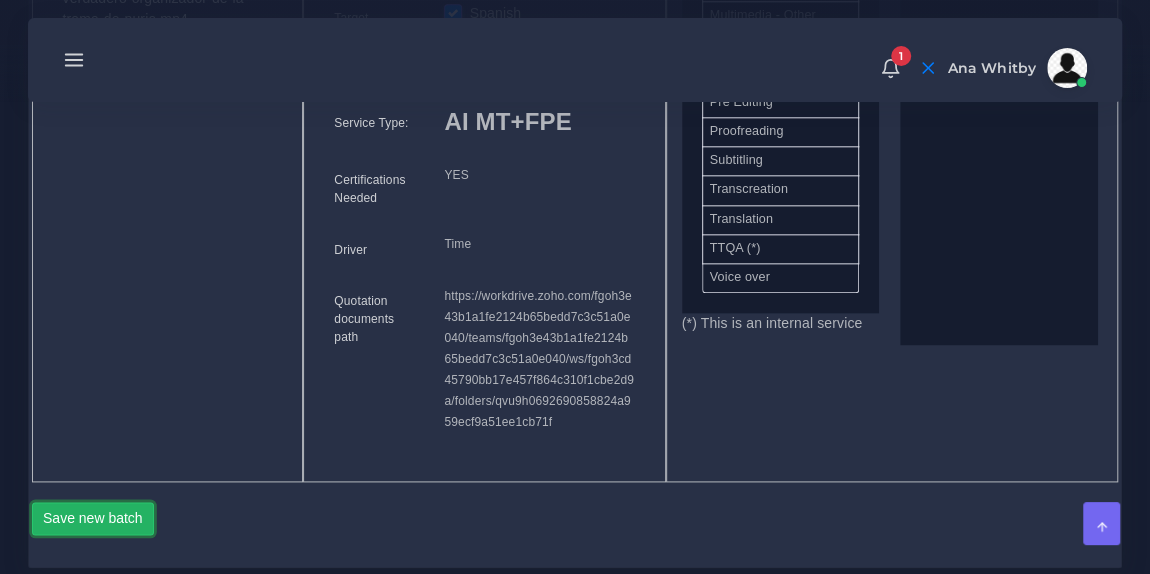 type 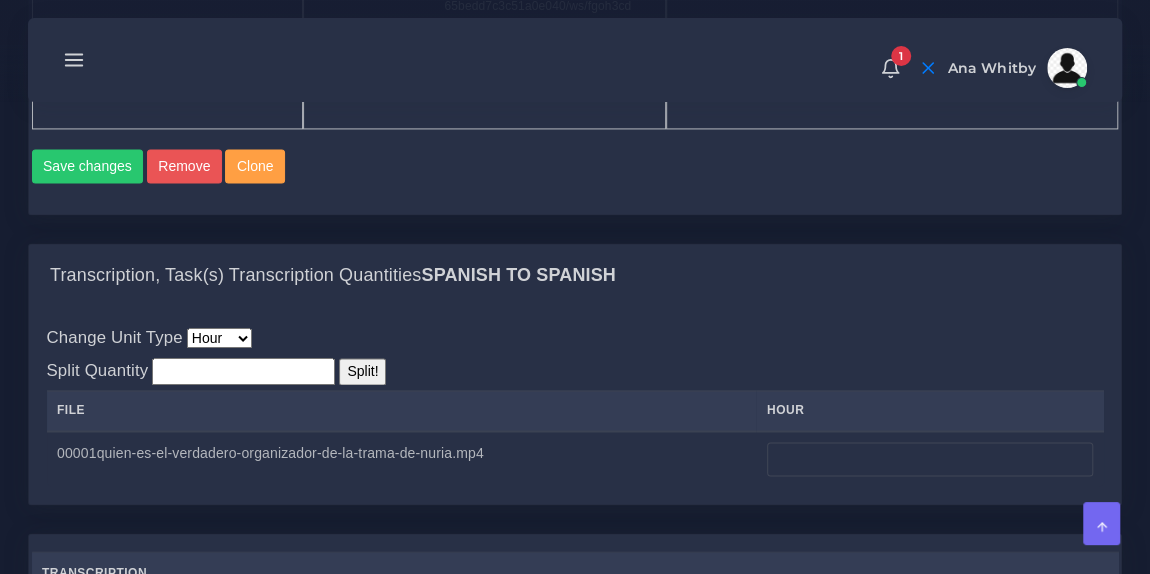 scroll, scrollTop: 1467, scrollLeft: 0, axis: vertical 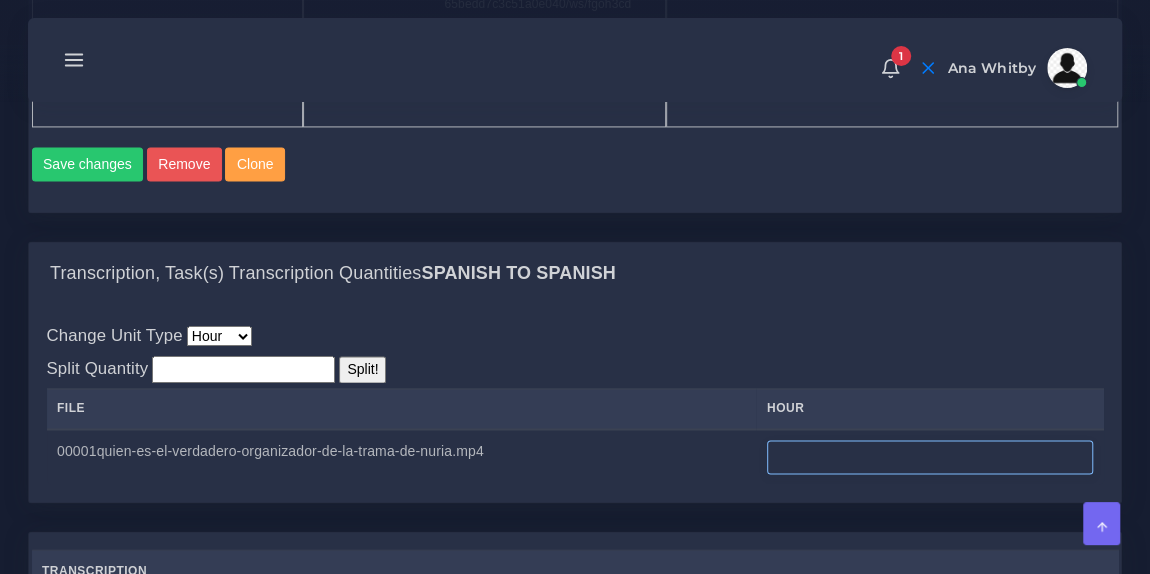 click at bounding box center [930, 457] 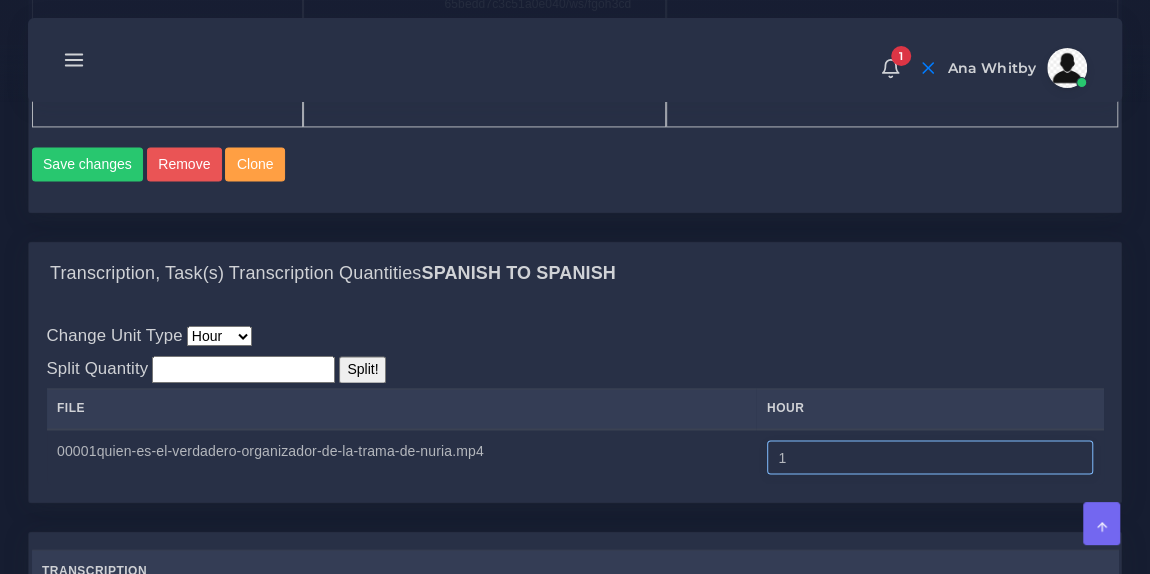 type on "1" 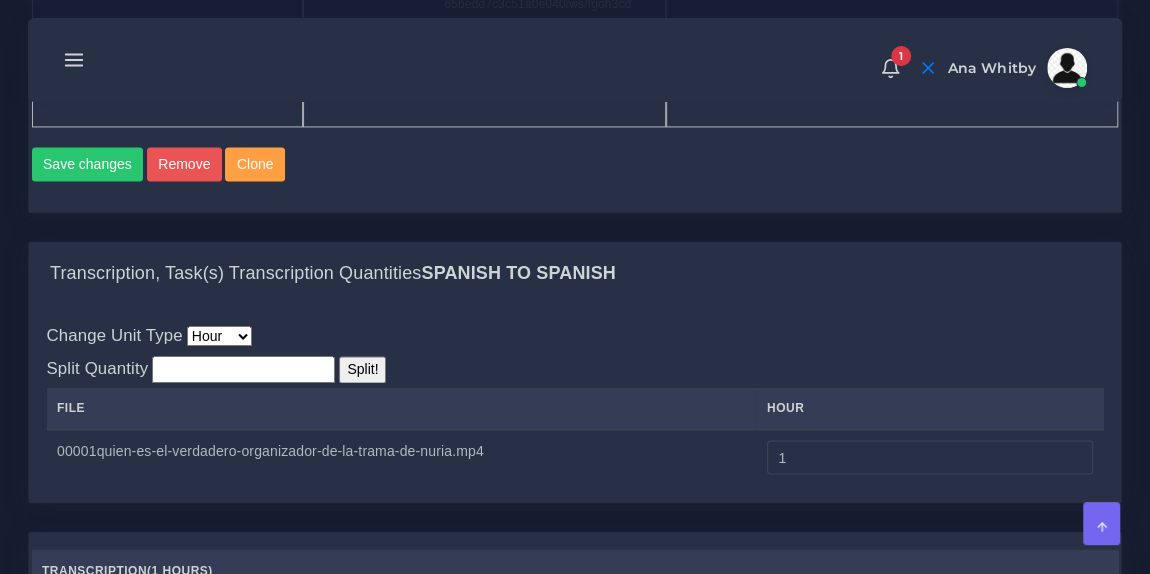 click on "Change Unit Type
Hour Minute
Split Quantity
Split!
File hour" at bounding box center (575, 403) 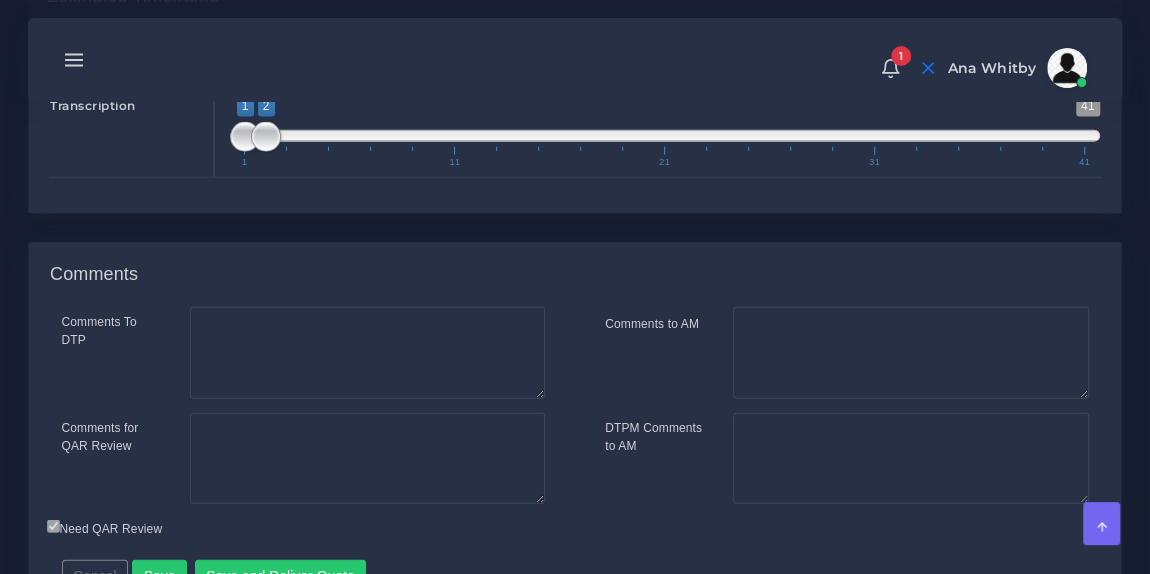 scroll, scrollTop: 2344, scrollLeft: 0, axis: vertical 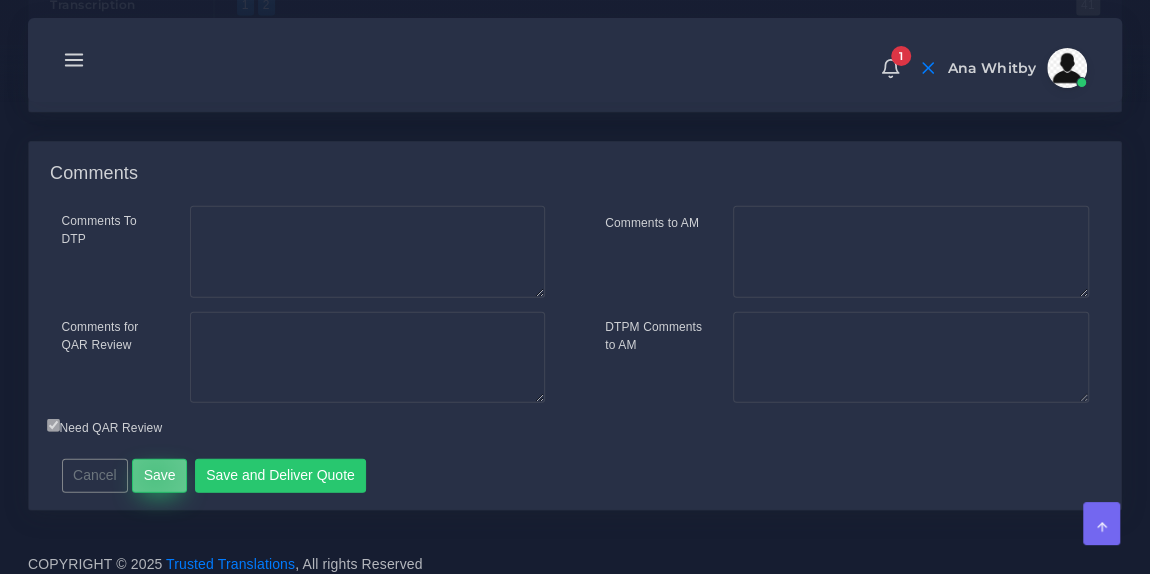 click on "Save" at bounding box center (159, 476) 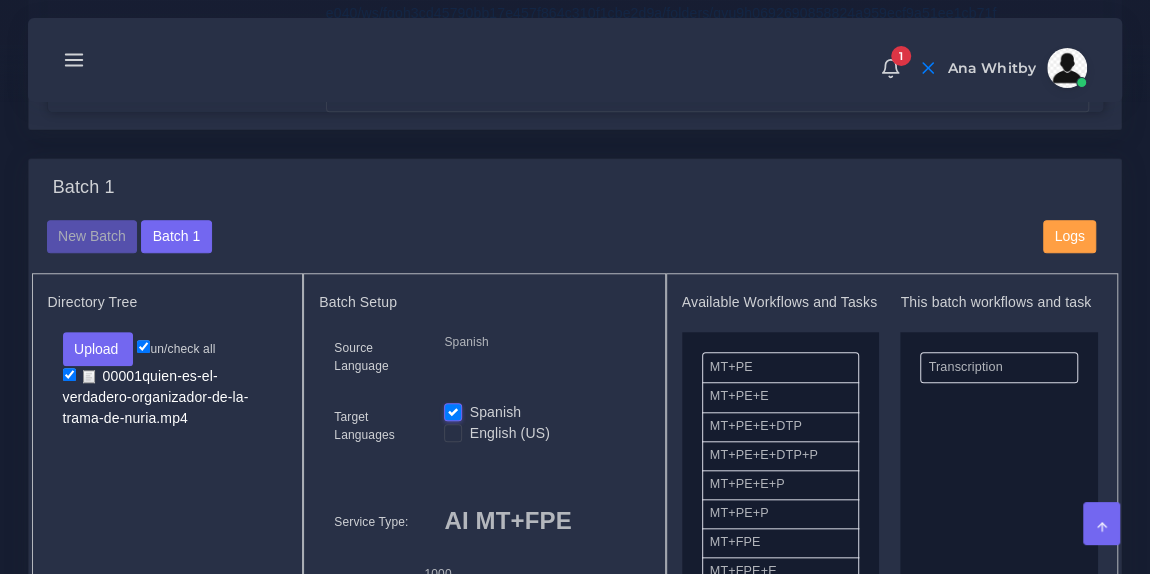 scroll, scrollTop: 719, scrollLeft: 0, axis: vertical 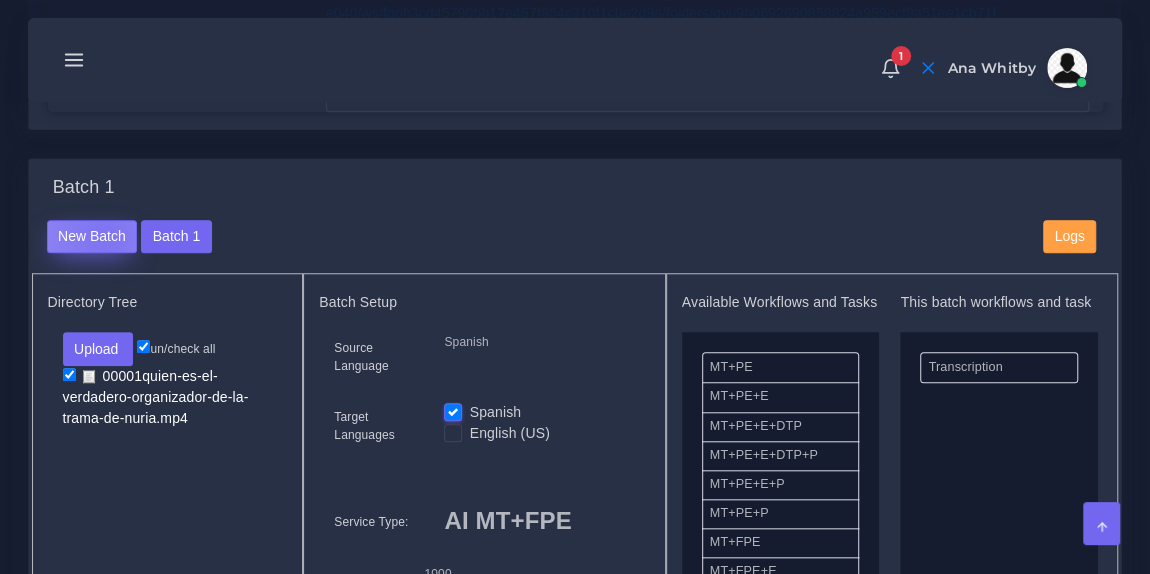 click on "New Batch" at bounding box center (92, 237) 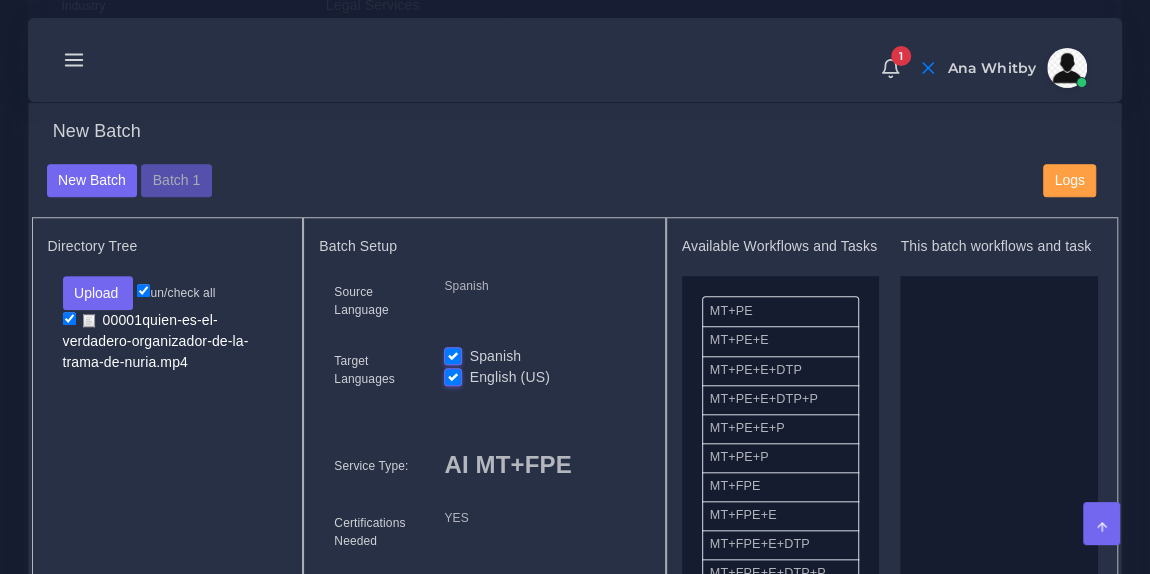 scroll, scrollTop: 721, scrollLeft: 0, axis: vertical 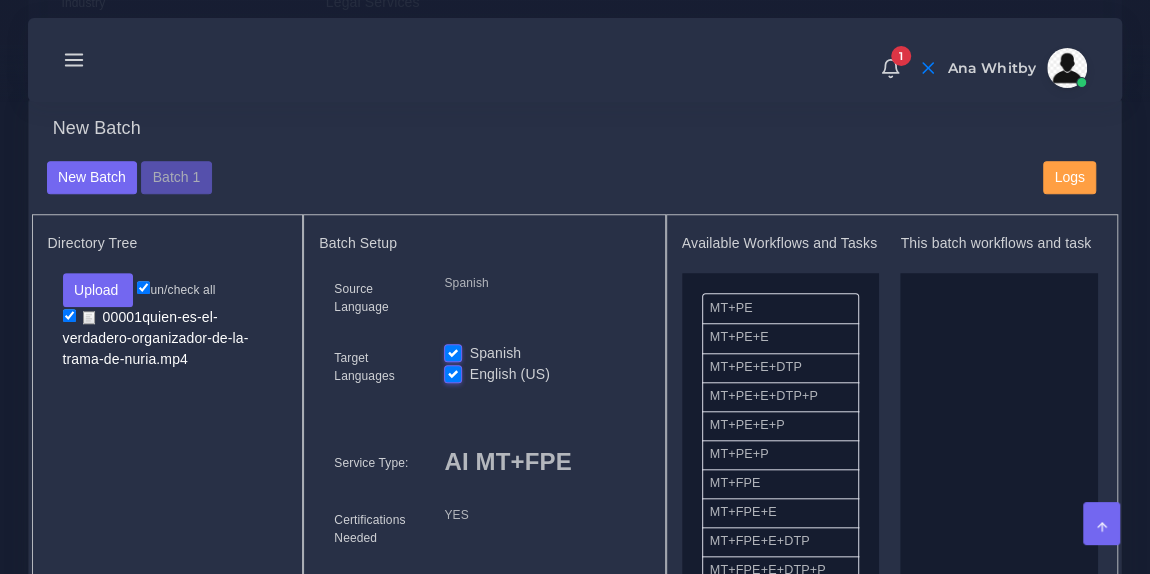 click on "Spanish" at bounding box center (496, 353) 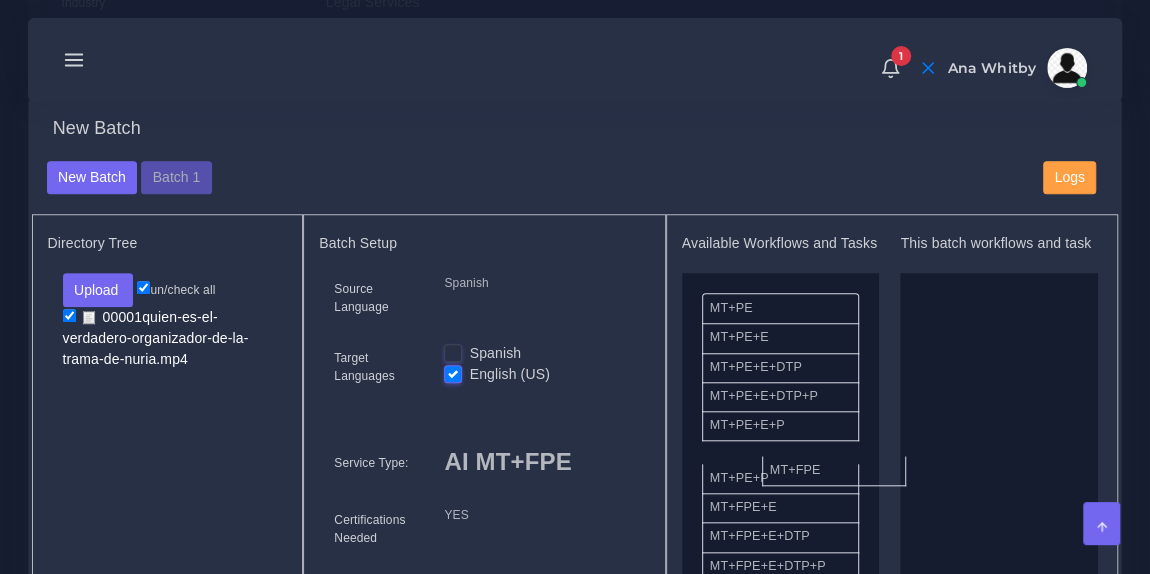 drag, startPoint x: 771, startPoint y: 491, endPoint x: 805, endPoint y: 480, distance: 35.735138 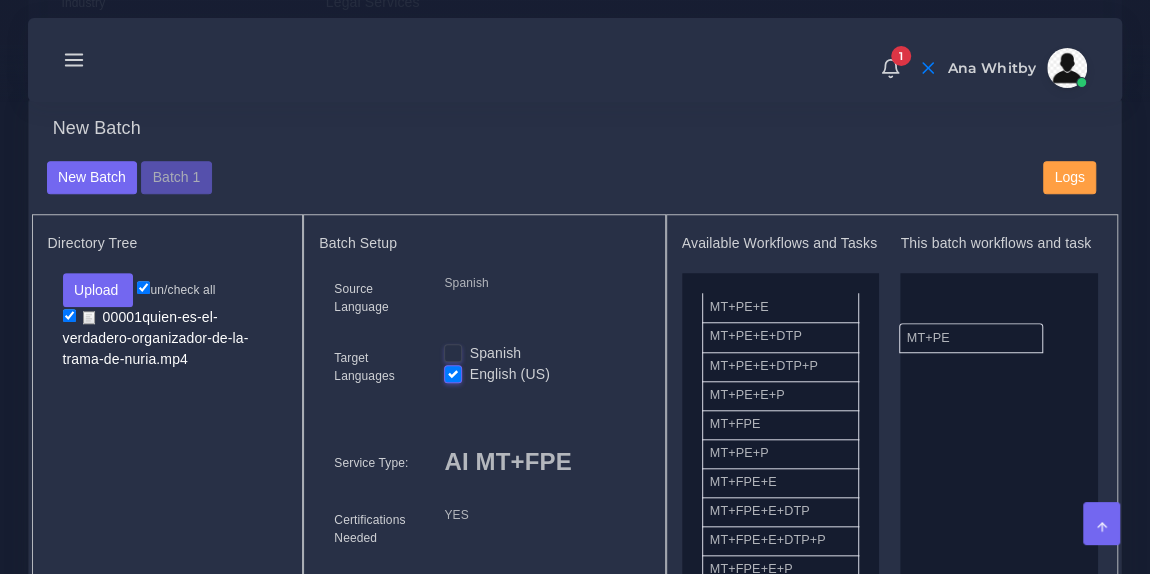 drag, startPoint x: 792, startPoint y: 320, endPoint x: 993, endPoint y: 334, distance: 201.48697 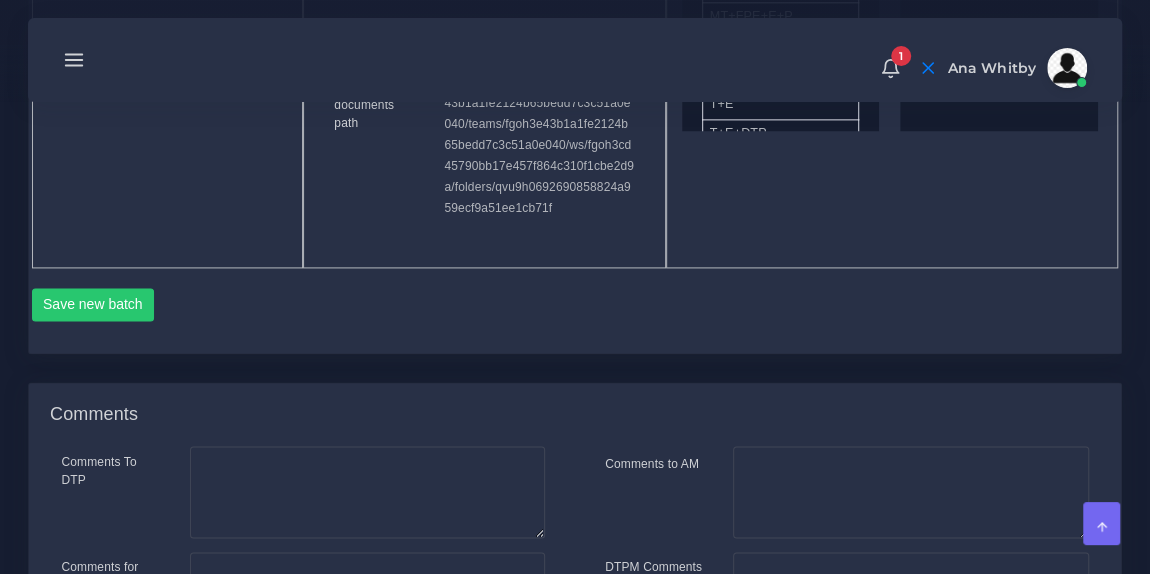 scroll, scrollTop: 1289, scrollLeft: 0, axis: vertical 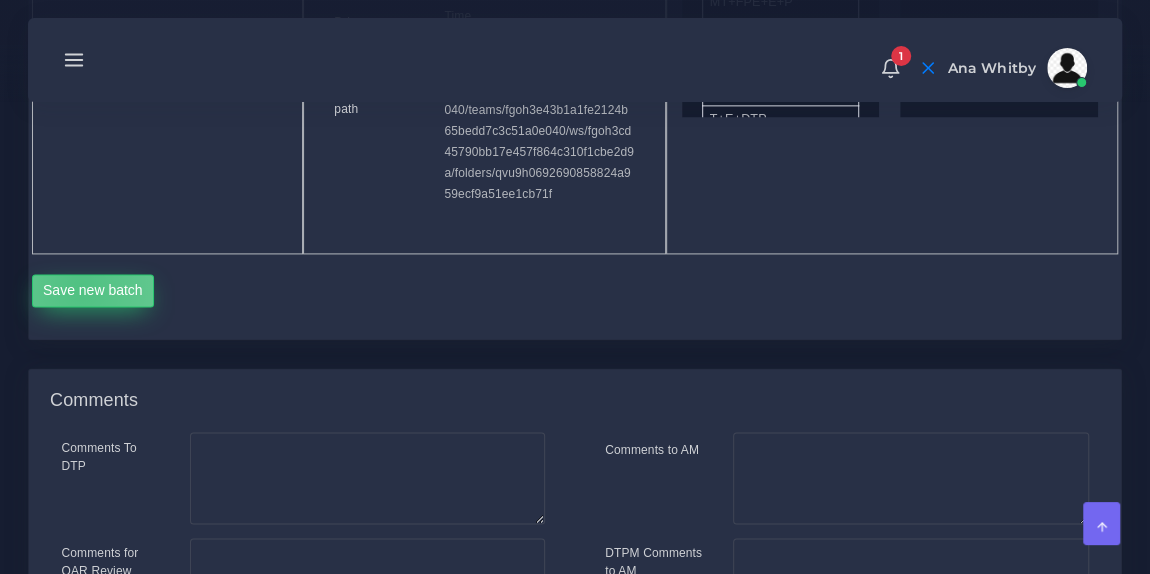 click on "Save new batch" at bounding box center [93, 291] 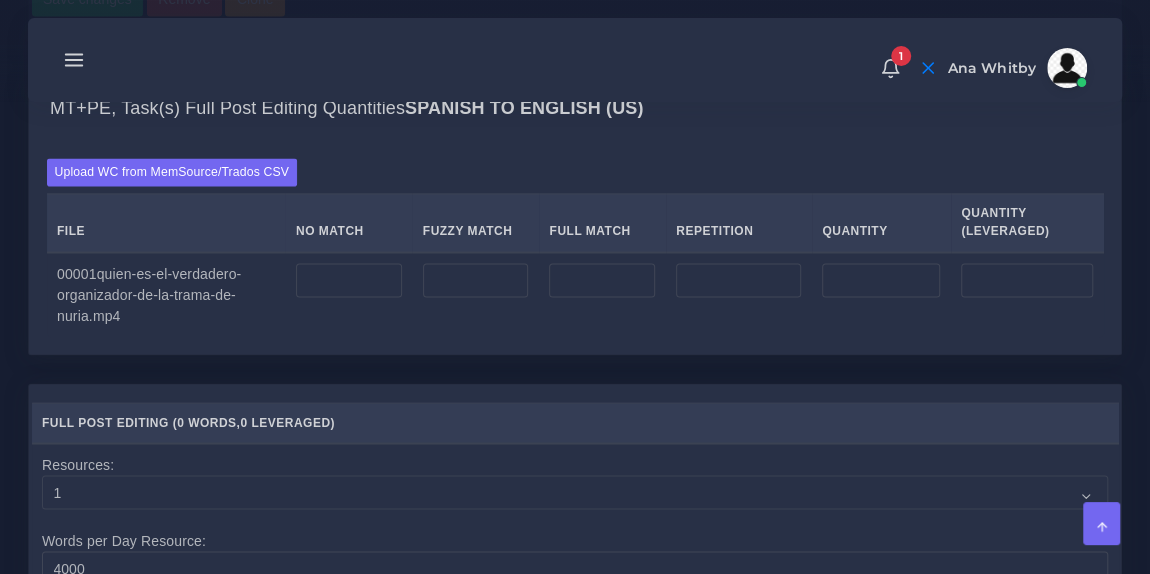 scroll, scrollTop: 1635, scrollLeft: 0, axis: vertical 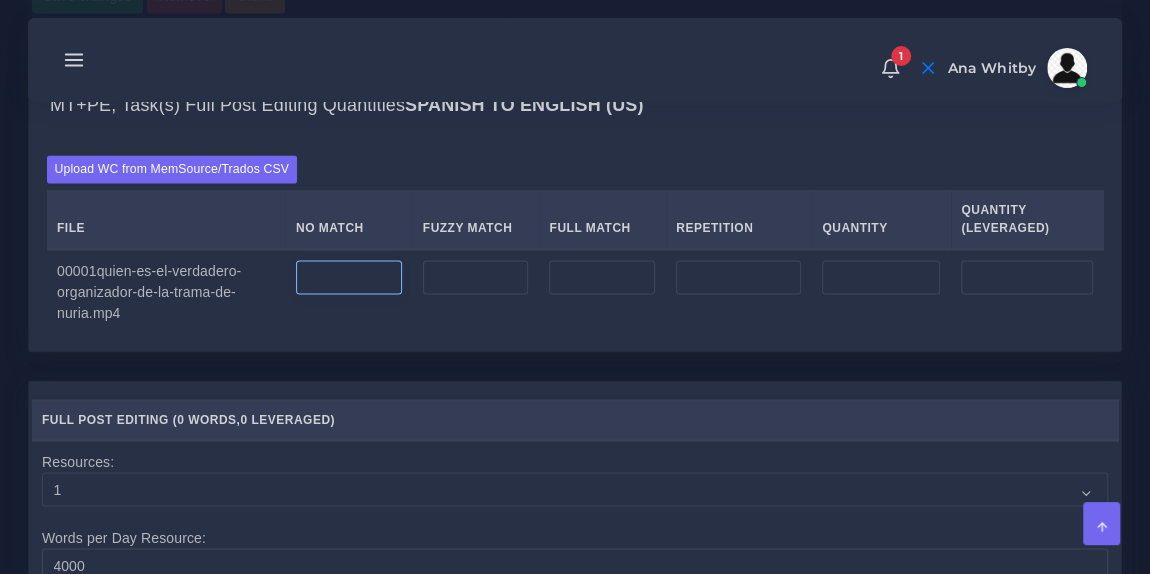 click at bounding box center (349, 277) 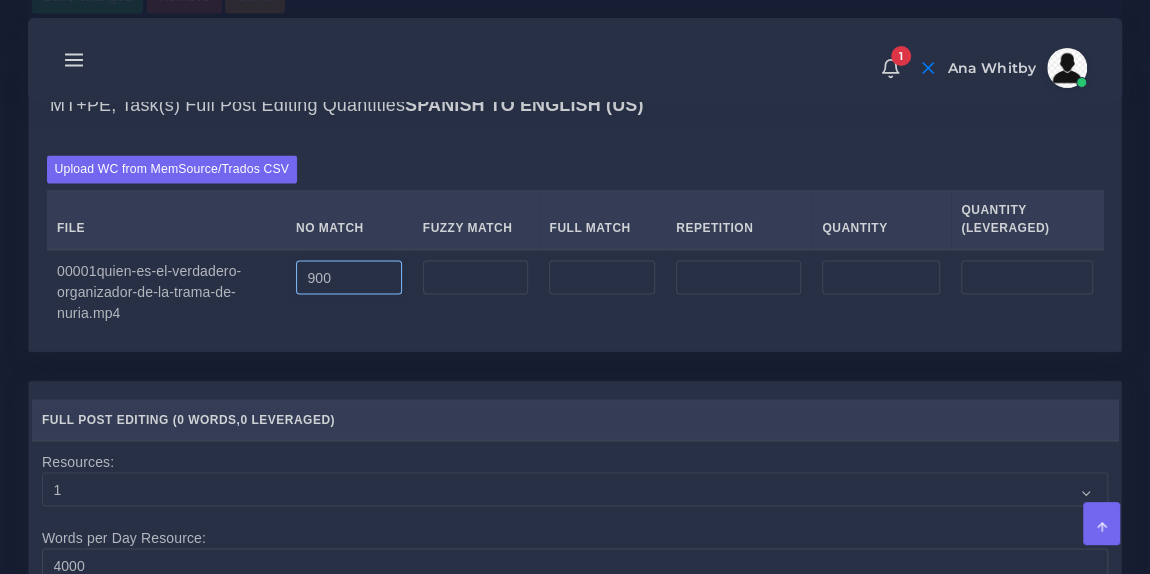 type on "900" 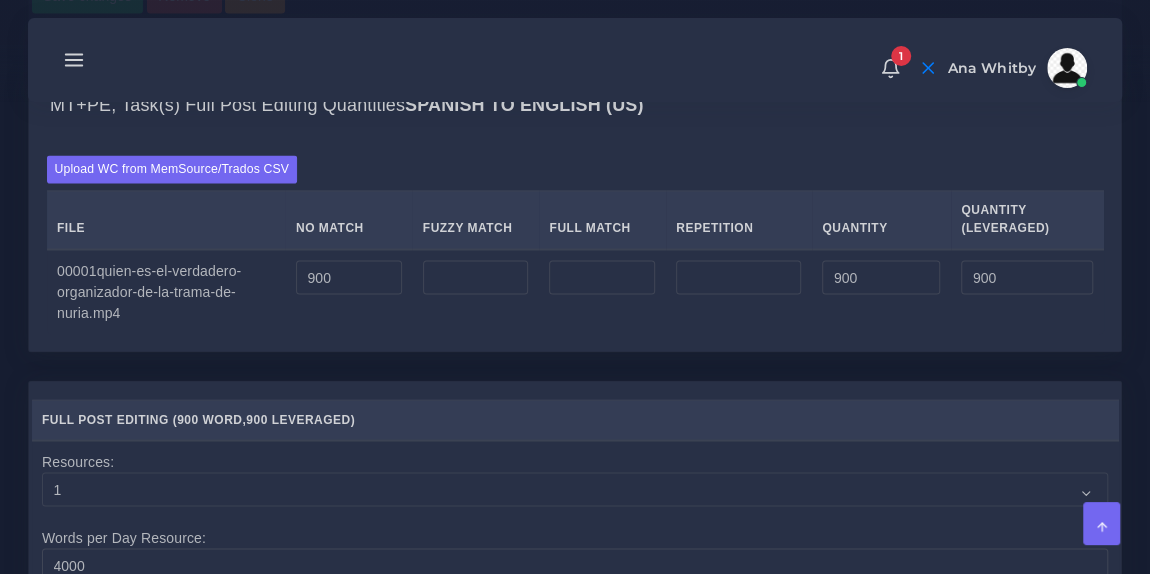 click on "Upload WC from MemSource/Trados CSV
File
No Match
Fuzzy Match
Full Match
Repetition
Quantity
Quantity (Leveraged)
900 900 900" at bounding box center (575, 244) 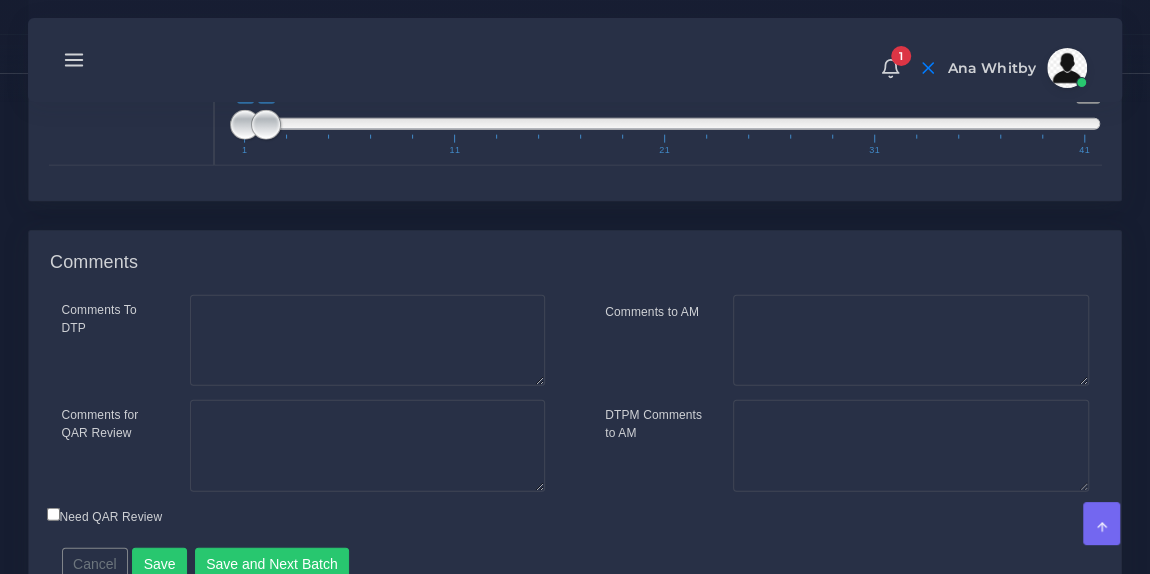 scroll, scrollTop: 2361, scrollLeft: 0, axis: vertical 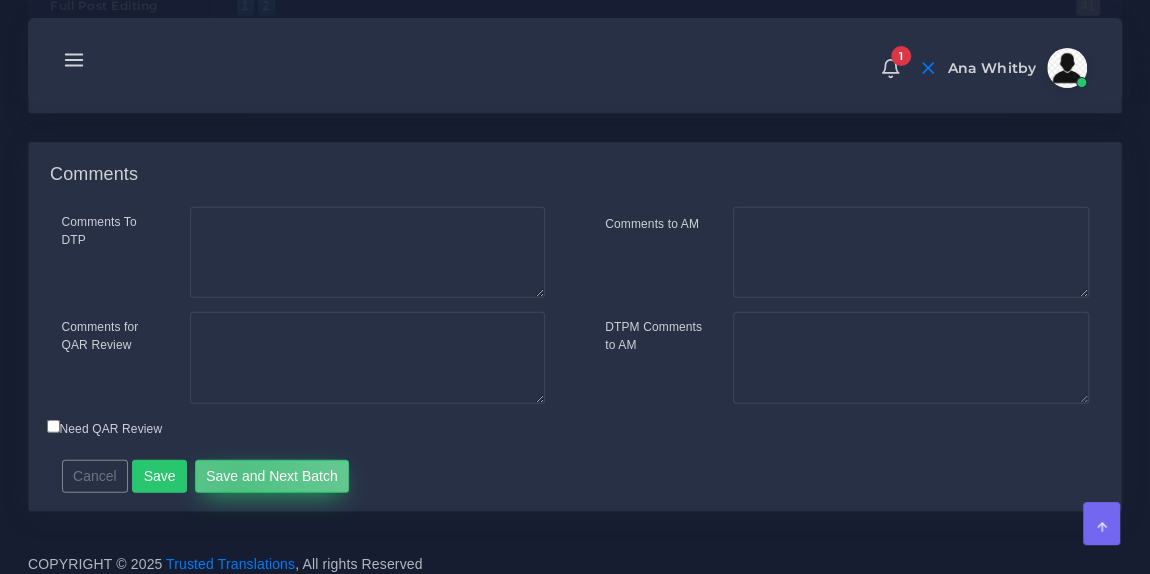 click on "Save and Next Batch" at bounding box center [272, 477] 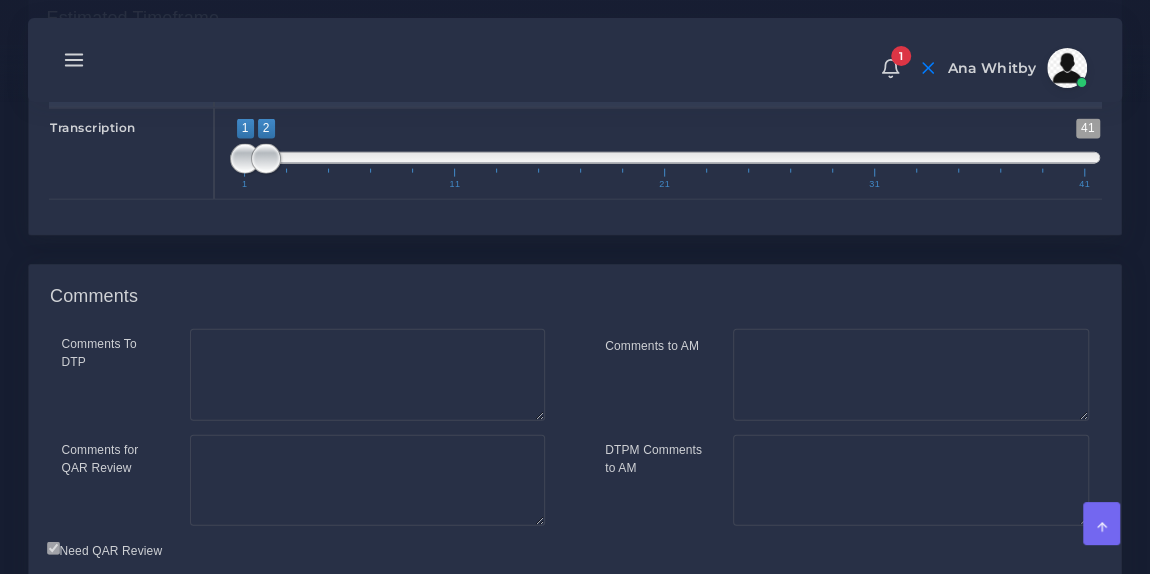 scroll, scrollTop: 2344, scrollLeft: 0, axis: vertical 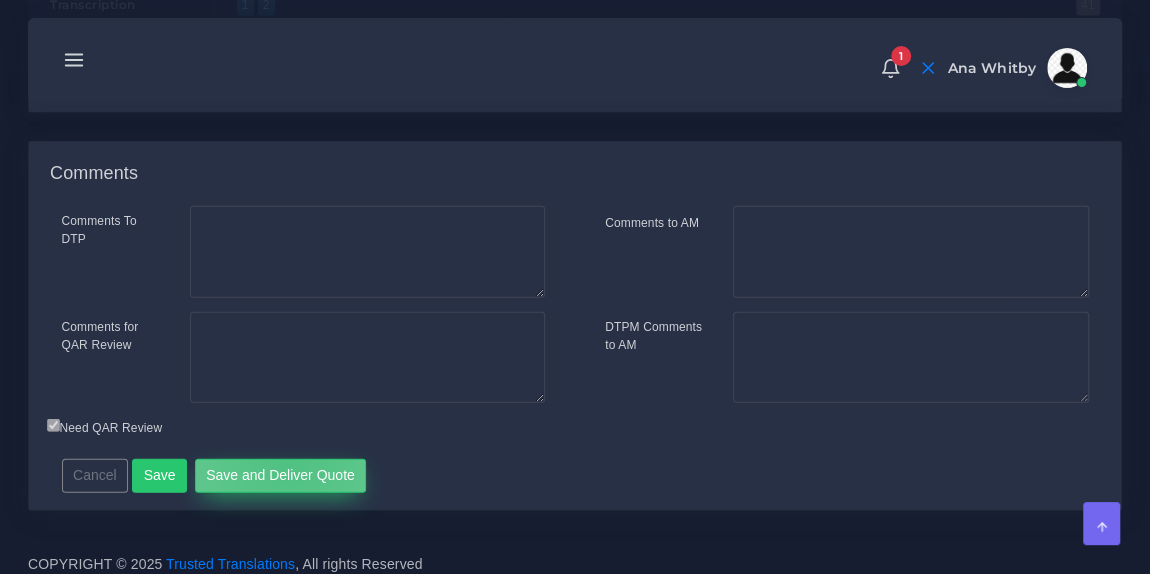 click on "Save and  Deliver Quote" at bounding box center [281, 476] 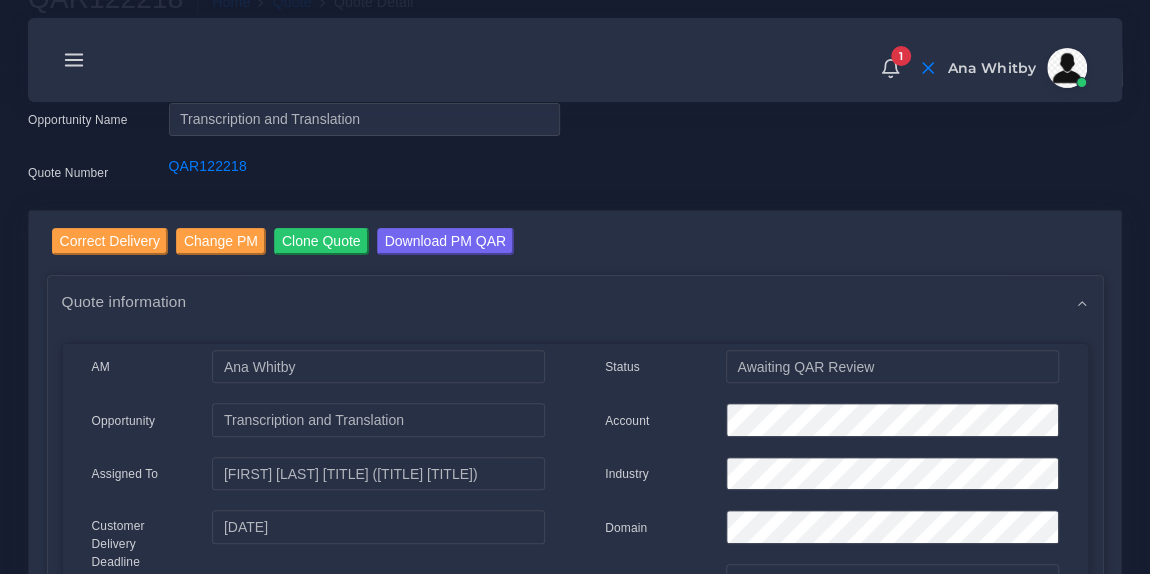 scroll, scrollTop: 0, scrollLeft: 0, axis: both 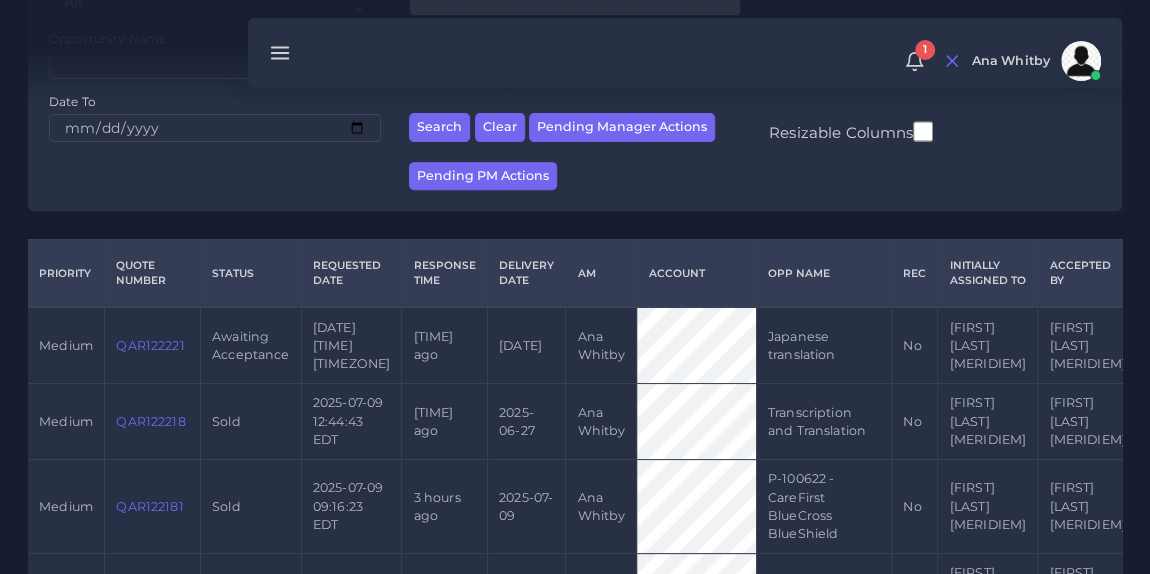 click on "QAR122221" at bounding box center (150, 345) 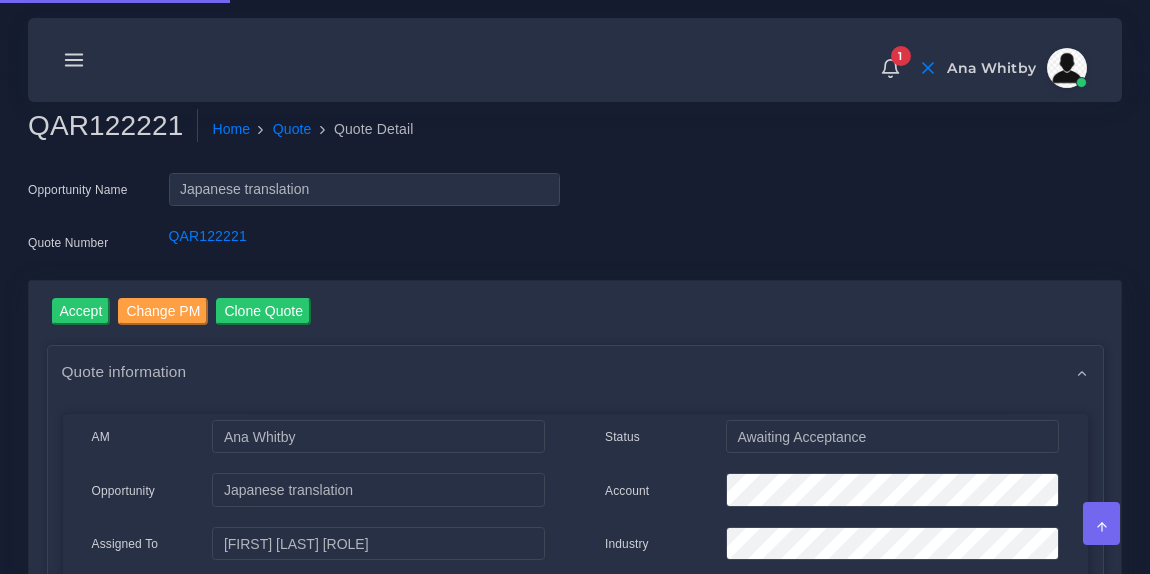 scroll, scrollTop: 0, scrollLeft: 0, axis: both 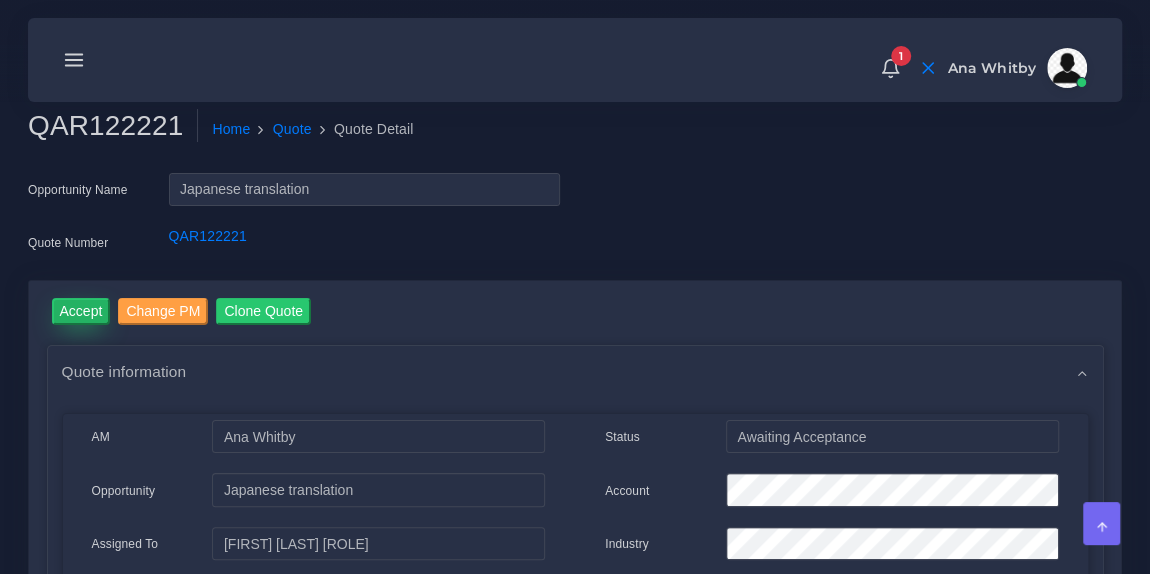click on "Accept" at bounding box center (81, 311) 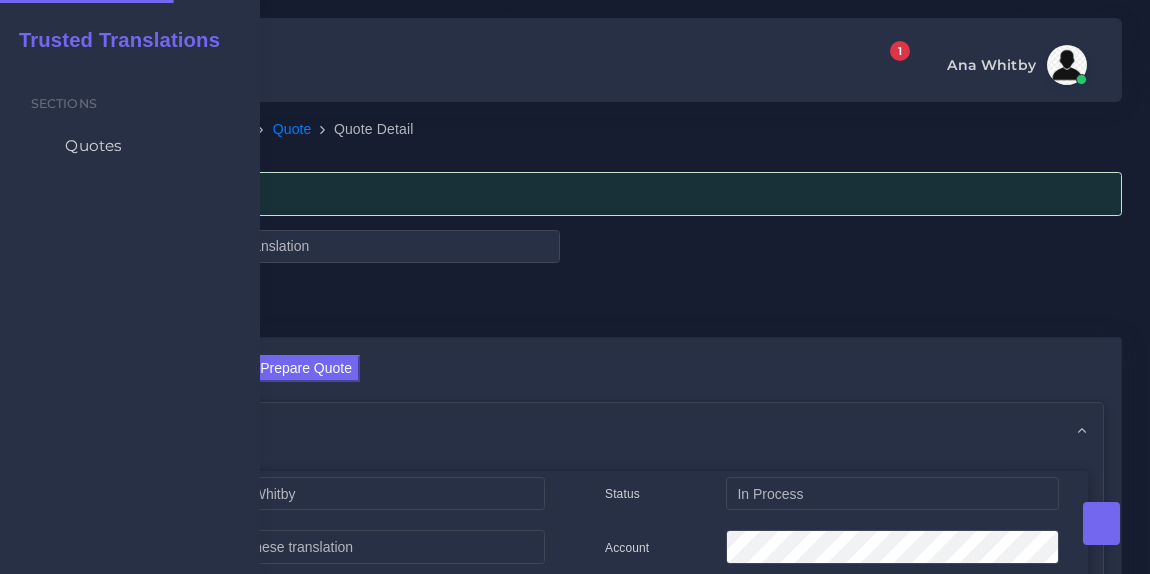 scroll, scrollTop: 0, scrollLeft: 0, axis: both 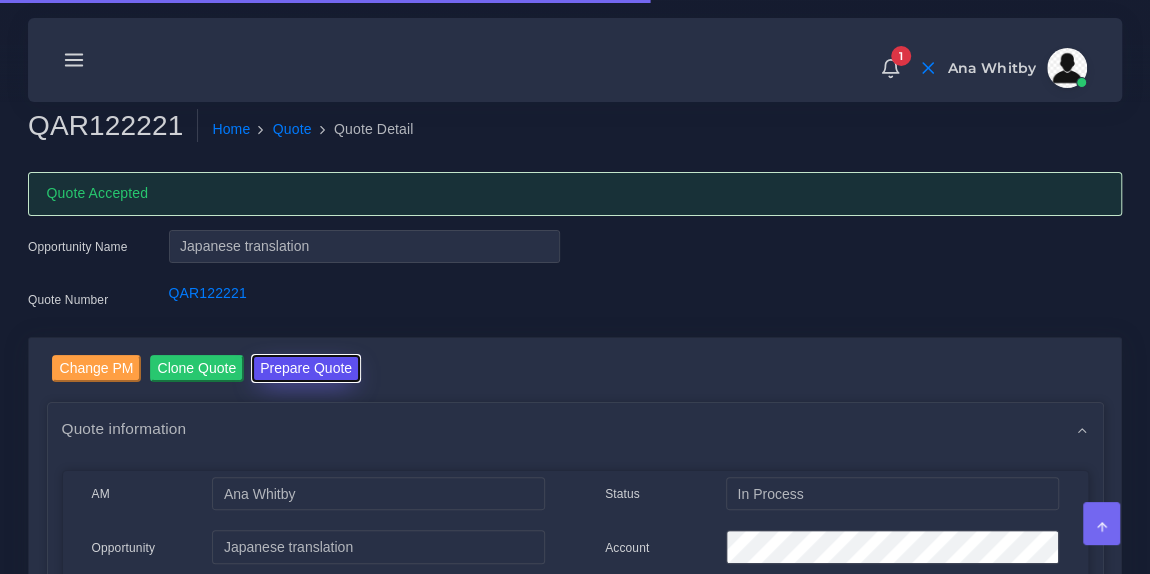 click on "Prepare Quote" at bounding box center (306, 368) 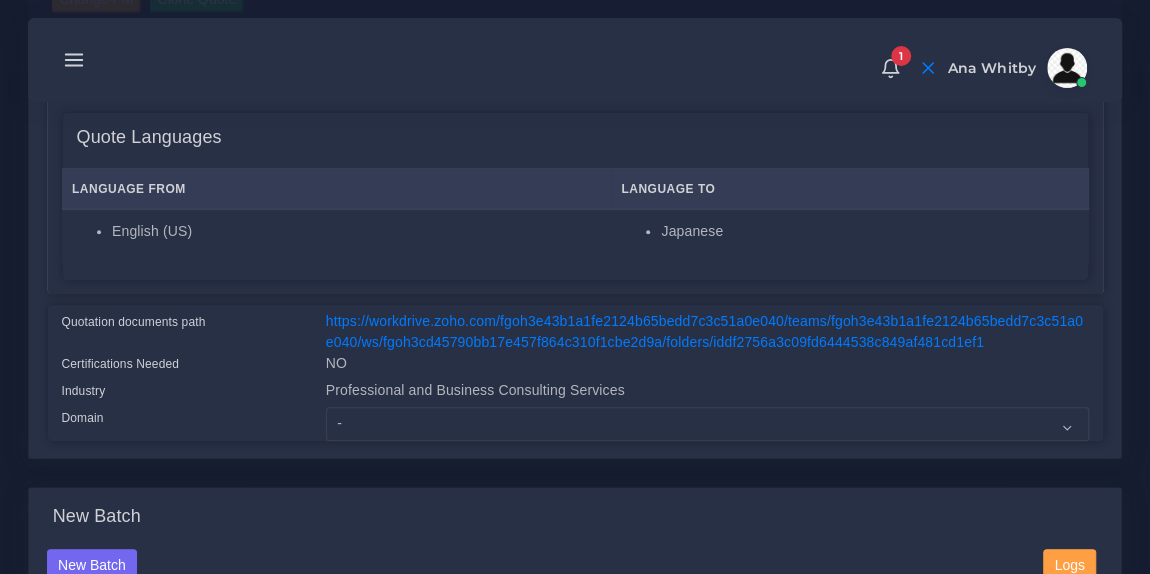 scroll, scrollTop: 312, scrollLeft: 0, axis: vertical 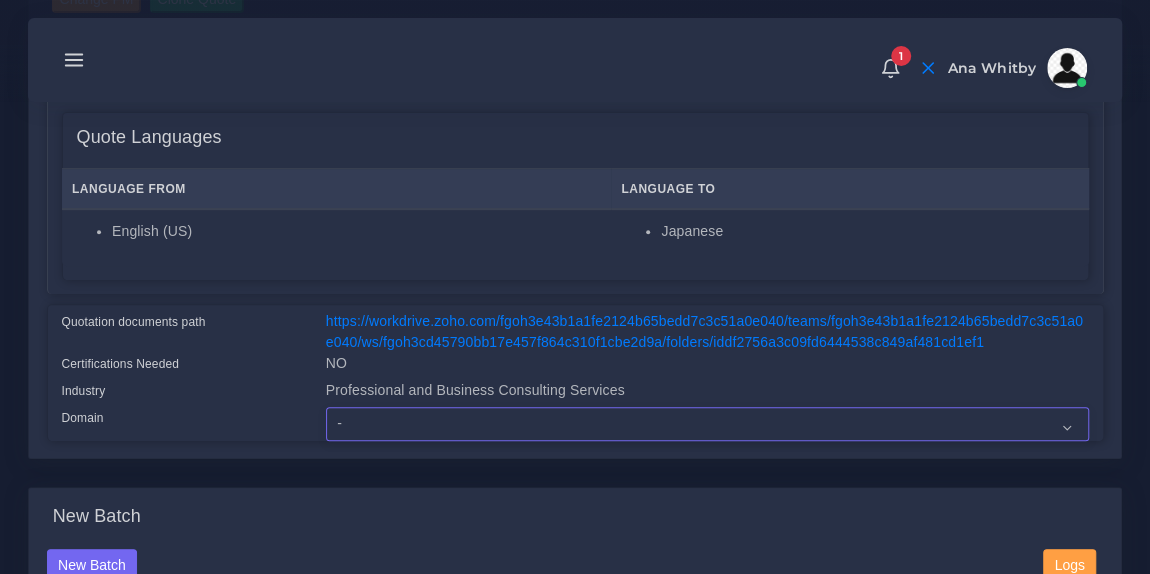 click on "-
Advertising and Media
Agriculture, Forestry and Fishing
Architecture, Building and Construction
Automotive
Chemicals
Computer Hardware
Computer Software
Consumer Electronics - Home appliances
Education
Energy, Water, Transportation and Utilities
Finance - Banking
Food Manufacturing and Services
Healthcare and Health Sciences
Hospitality, Leisure, Tourism and Arts
Human Resources - HR
Industrial Electronics
Industrial Manufacturing Insurance" at bounding box center [707, 424] 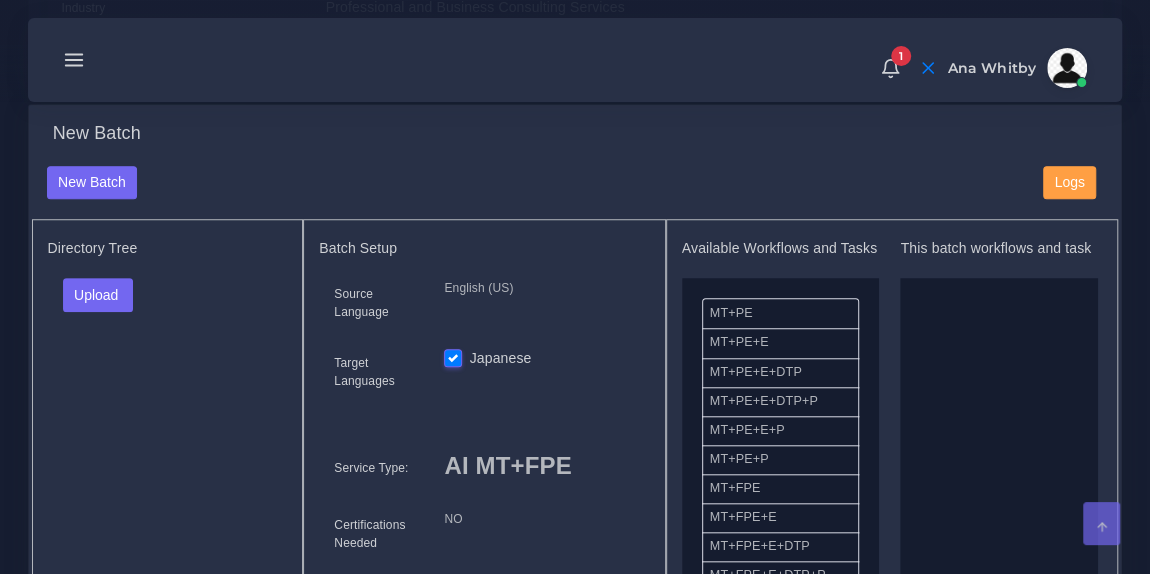scroll, scrollTop: 747, scrollLeft: 0, axis: vertical 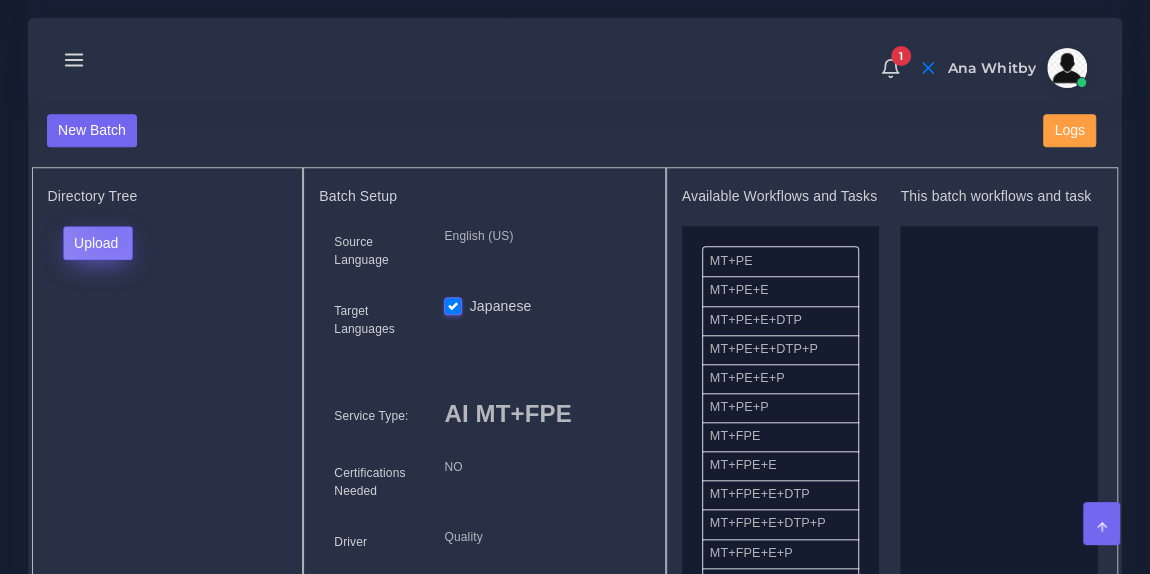 click on "Upload" at bounding box center [98, 243] 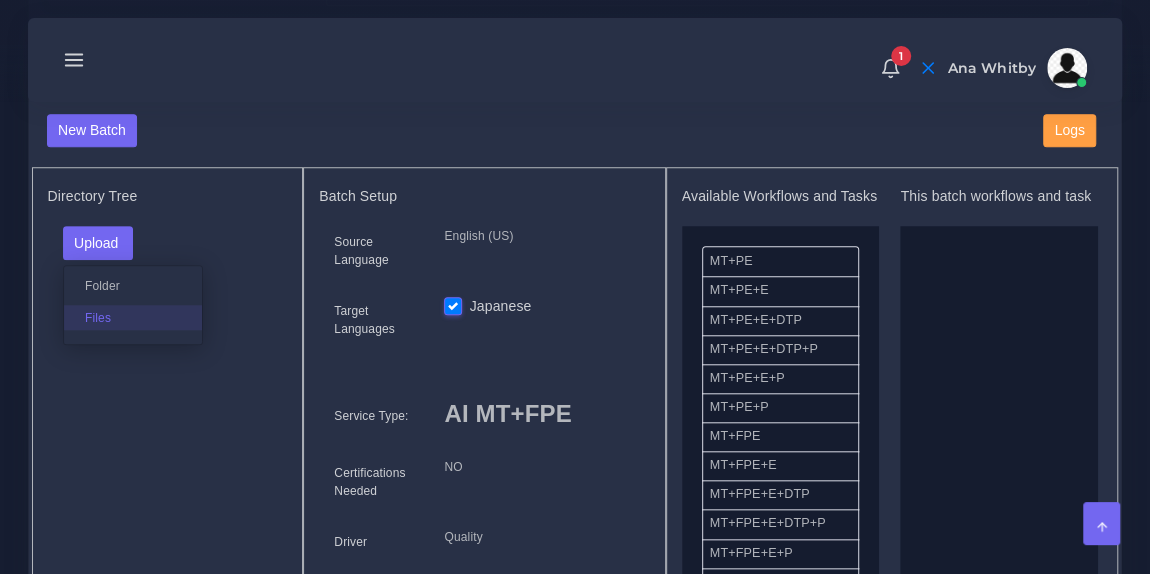 click on "Files" at bounding box center (133, 317) 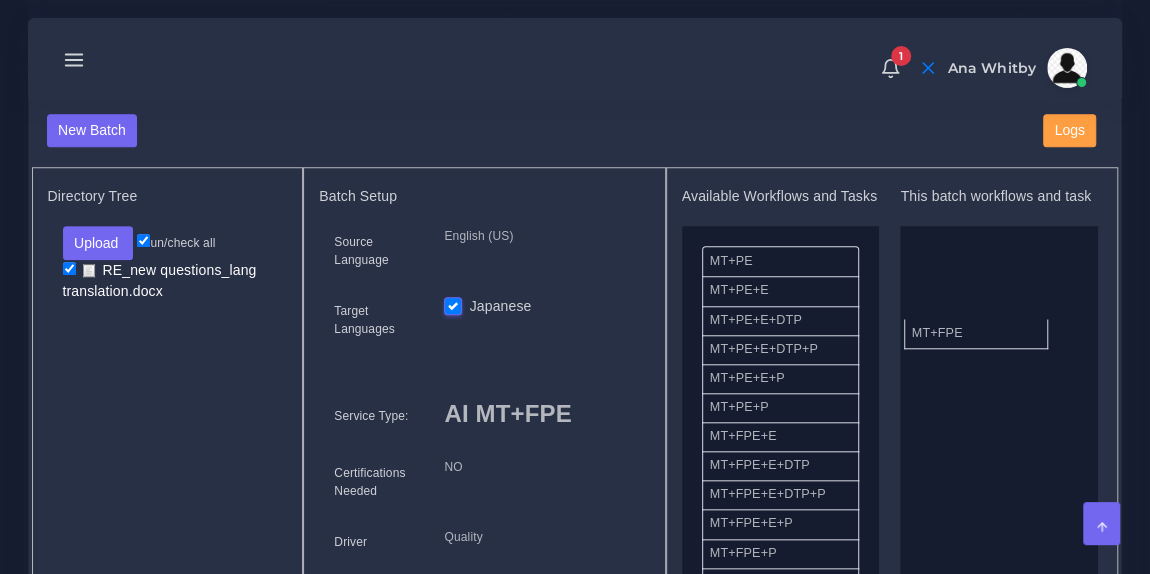 drag, startPoint x: 793, startPoint y: 447, endPoint x: 995, endPoint y: 330, distance: 233.43736 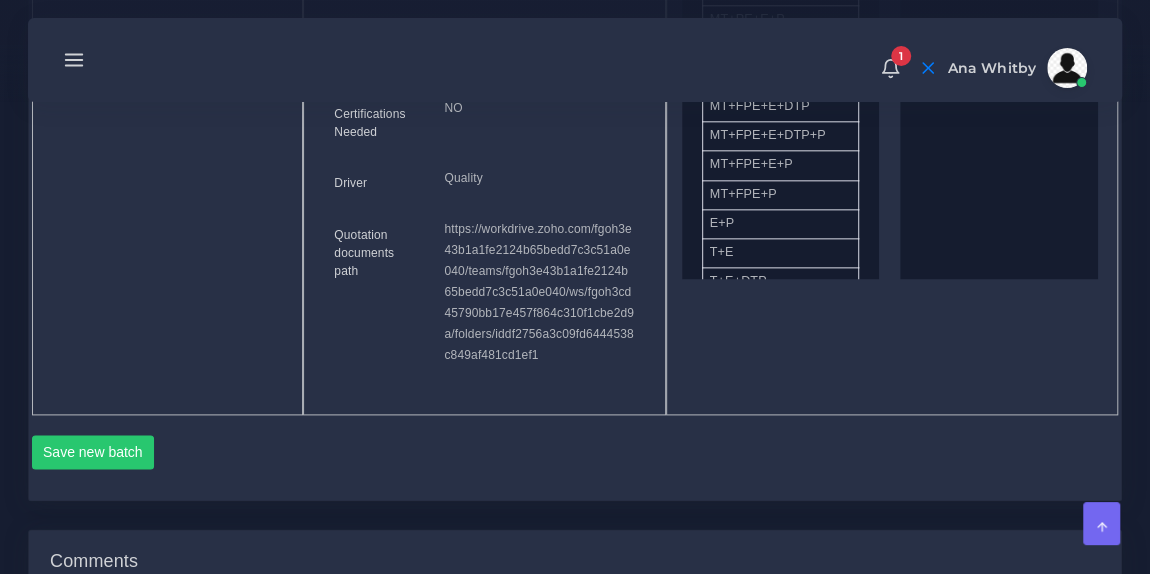 scroll, scrollTop: 1141, scrollLeft: 0, axis: vertical 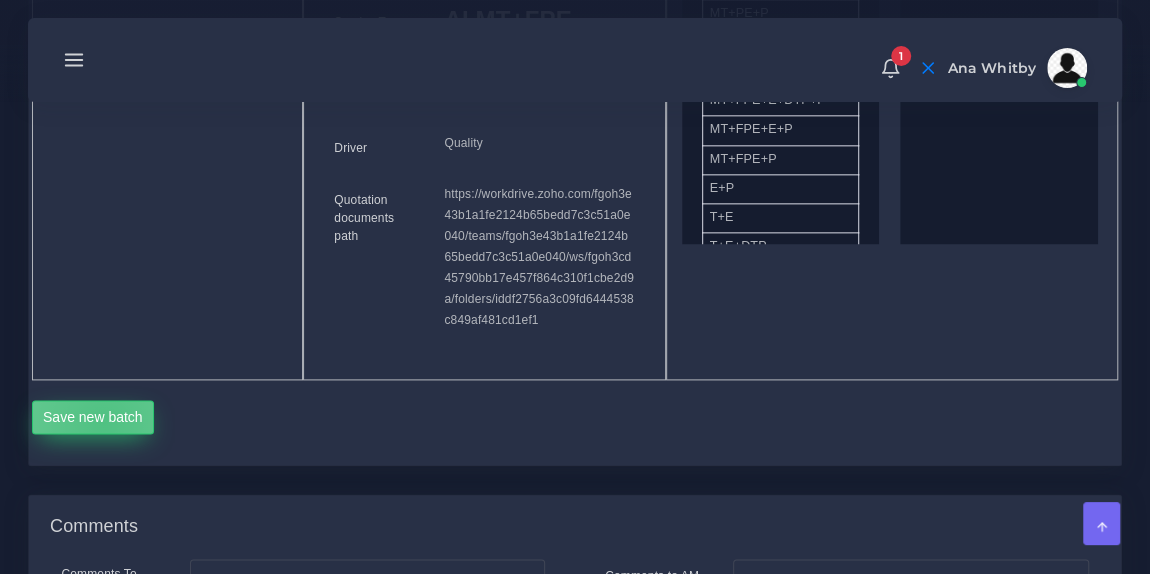 click on "Save new batch" at bounding box center (93, 417) 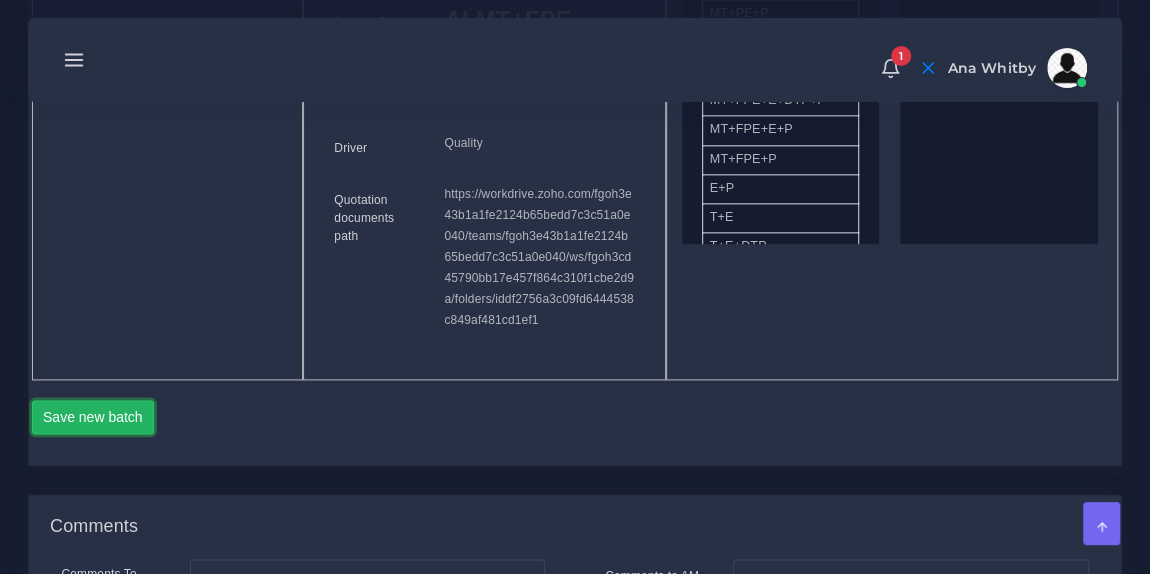 type 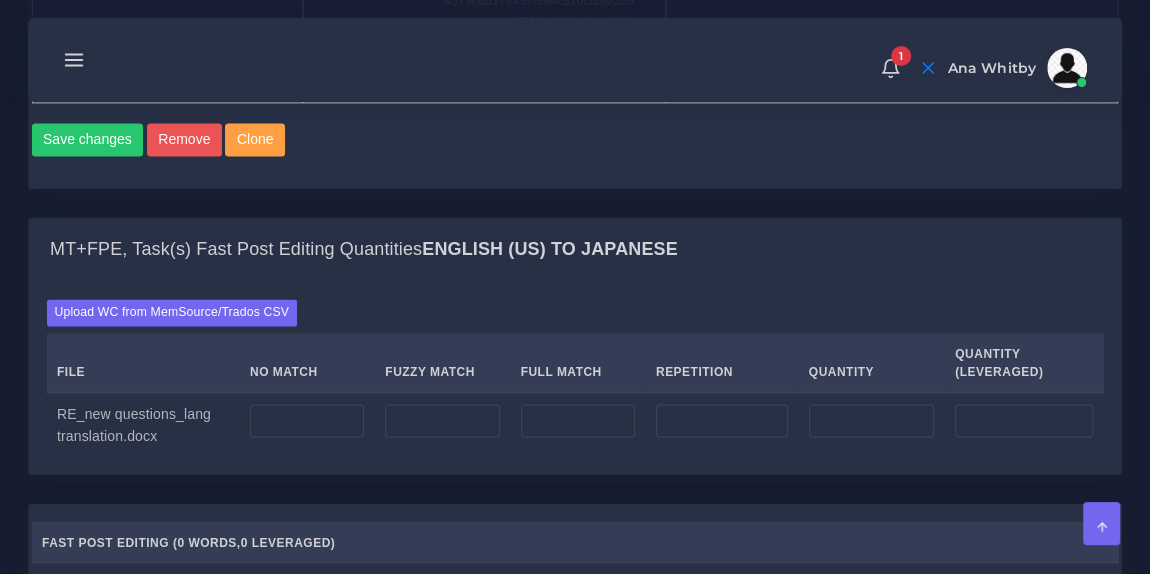 scroll, scrollTop: 1488, scrollLeft: 0, axis: vertical 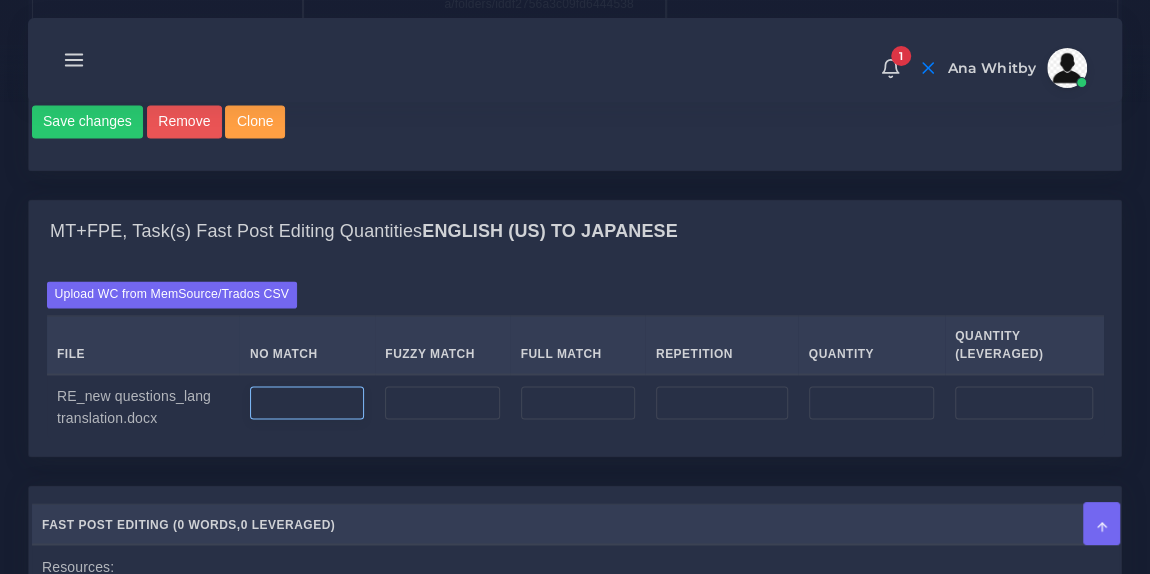 click at bounding box center [307, 403] 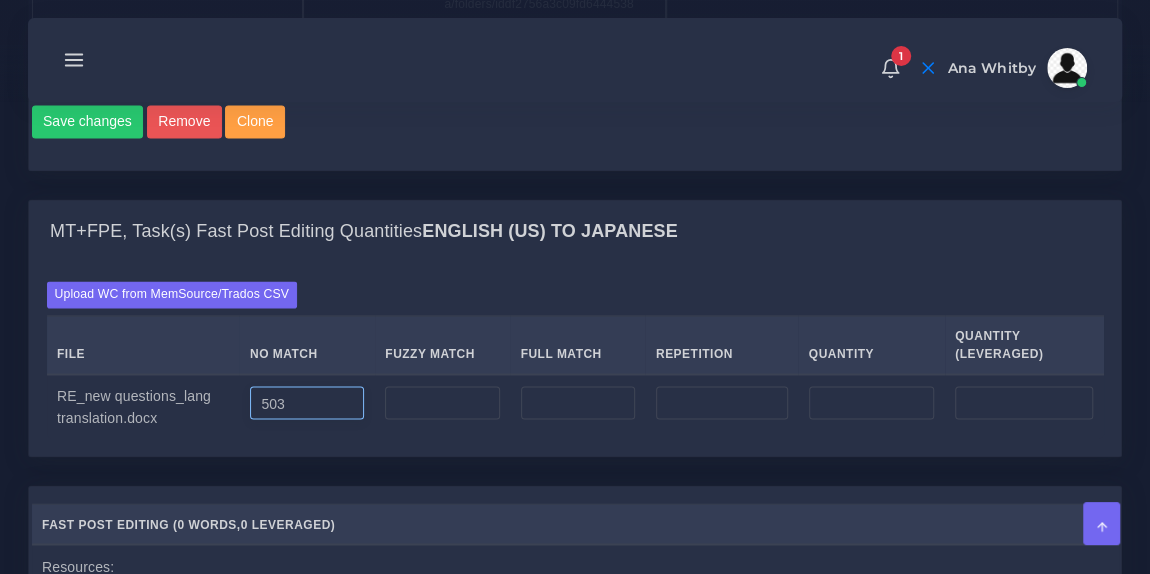 type on "503" 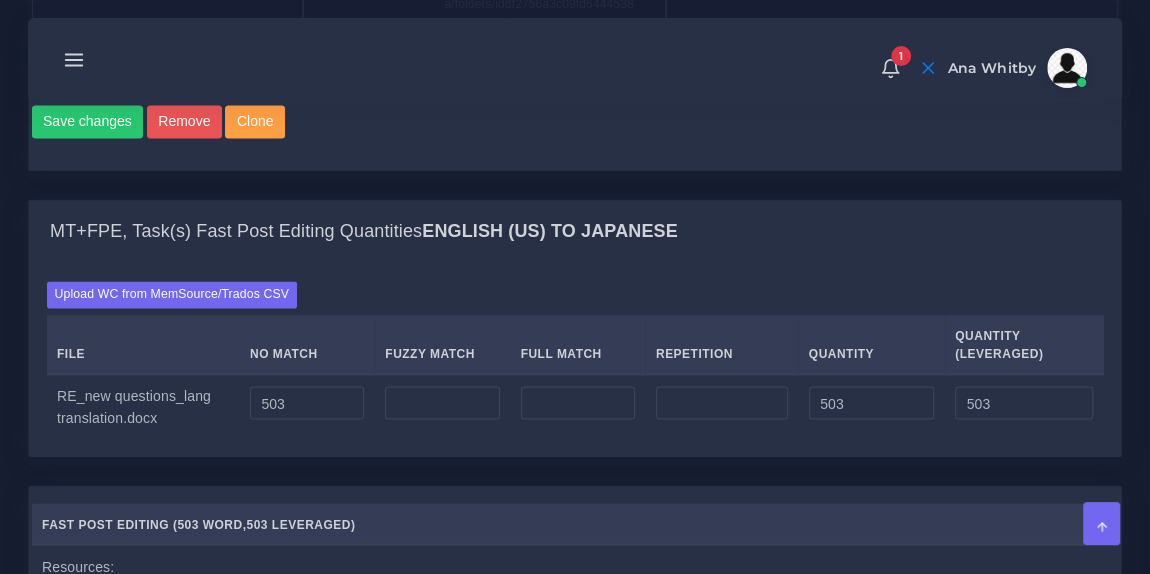 click on "Upload WC from MemSource/Trados CSV
File
No Match
Fuzzy Match
Full Match
Repetition
Quantity
Quantity (Leveraged)
503 503 503" at bounding box center (575, 359) 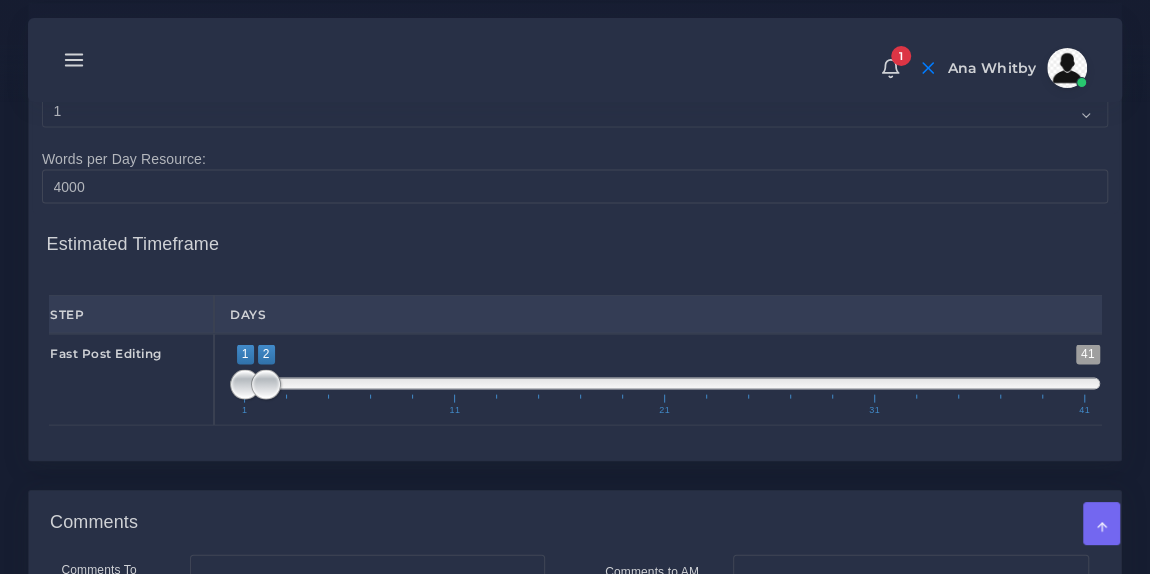 scroll, scrollTop: 2007, scrollLeft: 0, axis: vertical 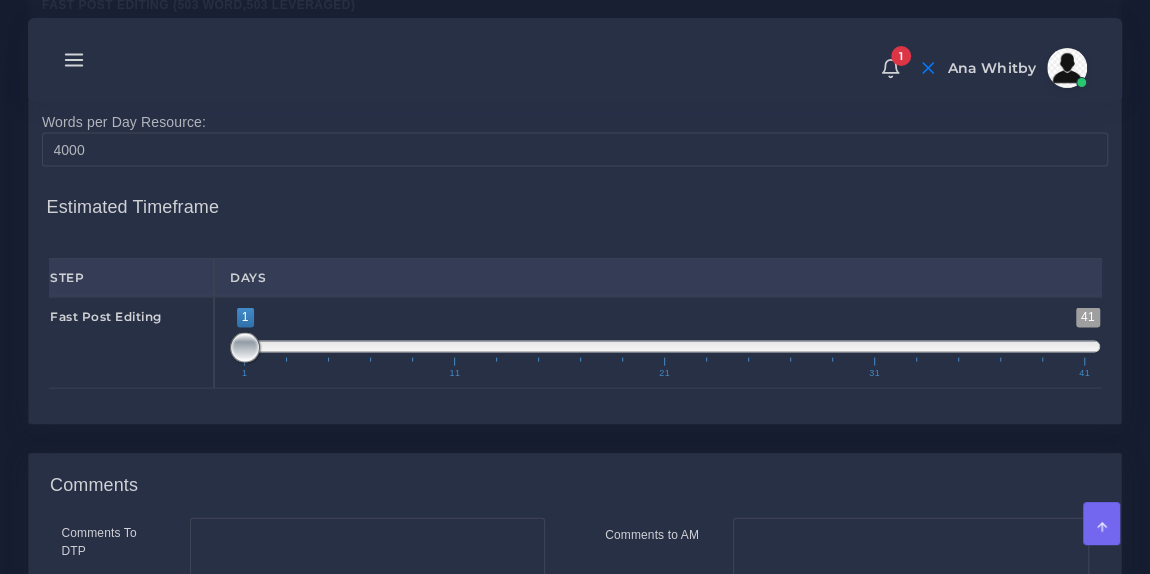 drag, startPoint x: 264, startPoint y: 338, endPoint x: 224, endPoint y: 342, distance: 40.1995 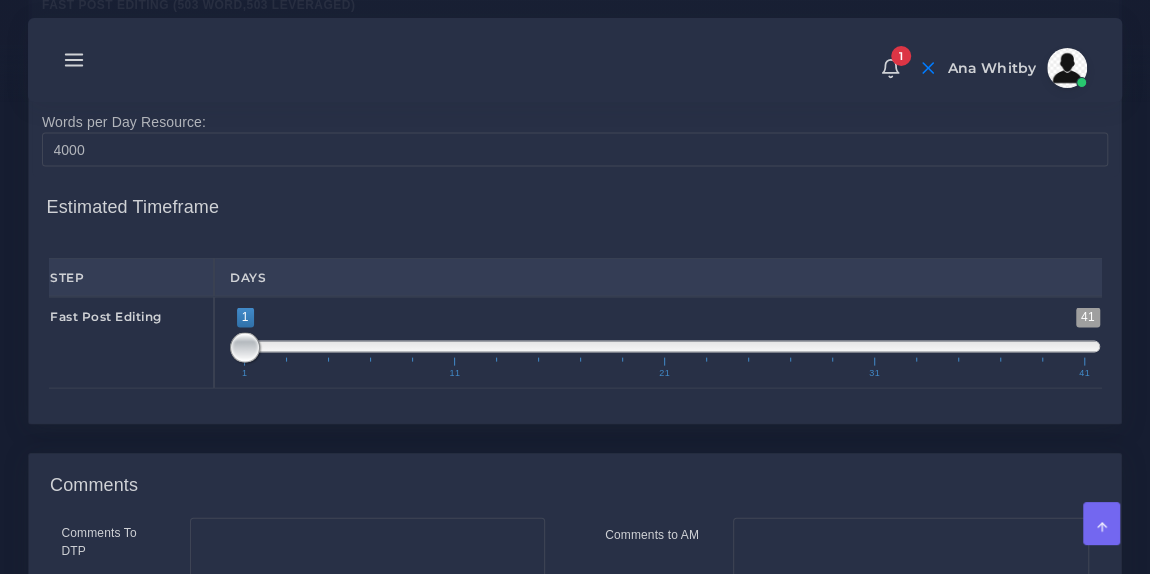 scroll, scrollTop: 2318, scrollLeft: 0, axis: vertical 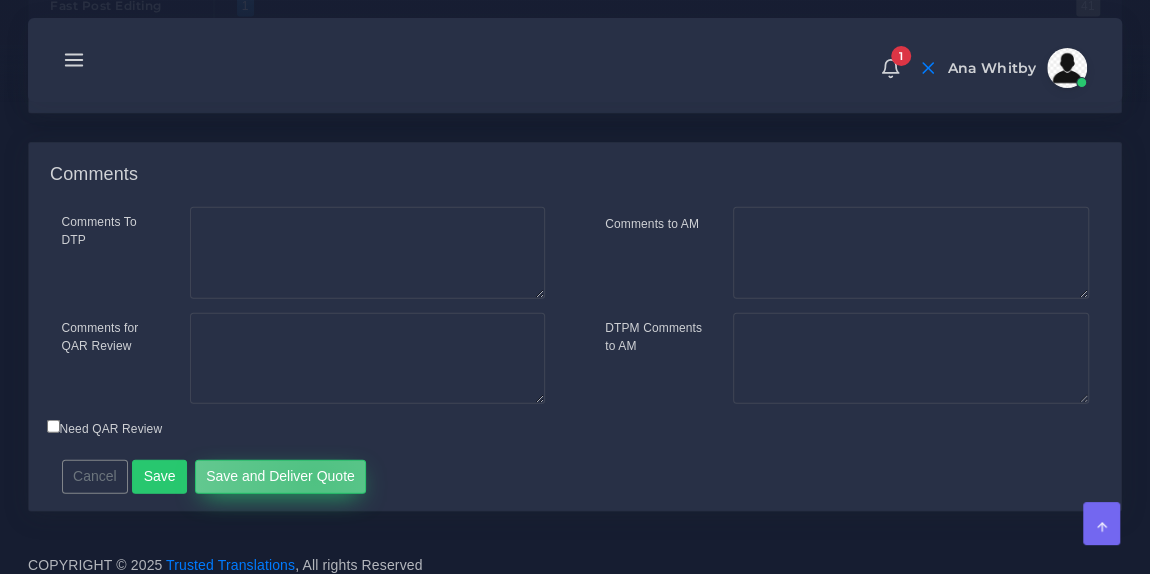 click on "Save and  Deliver Quote" at bounding box center (281, 477) 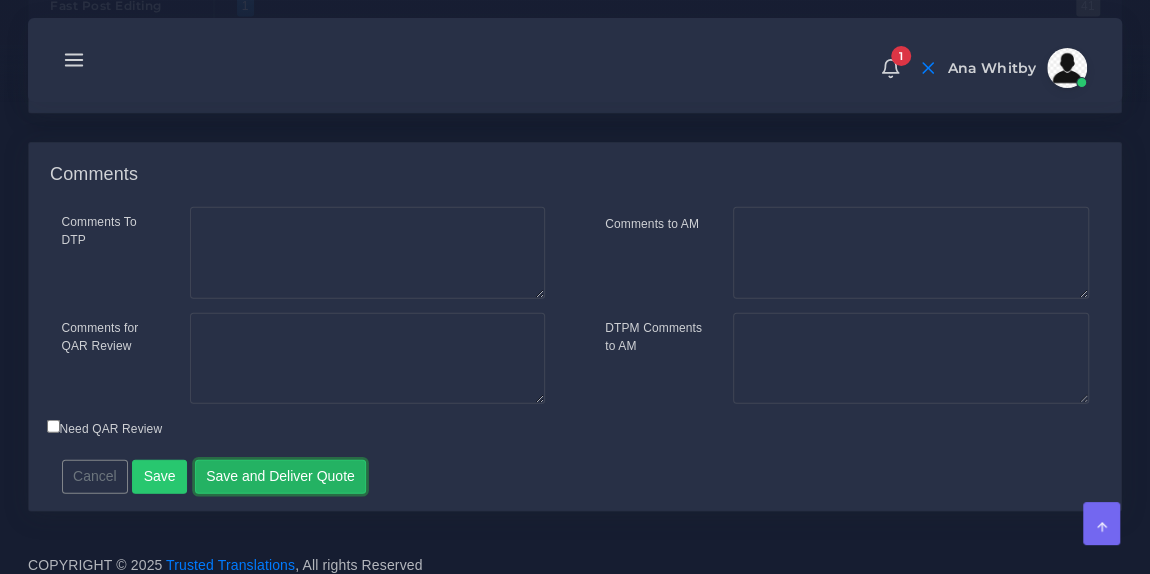type 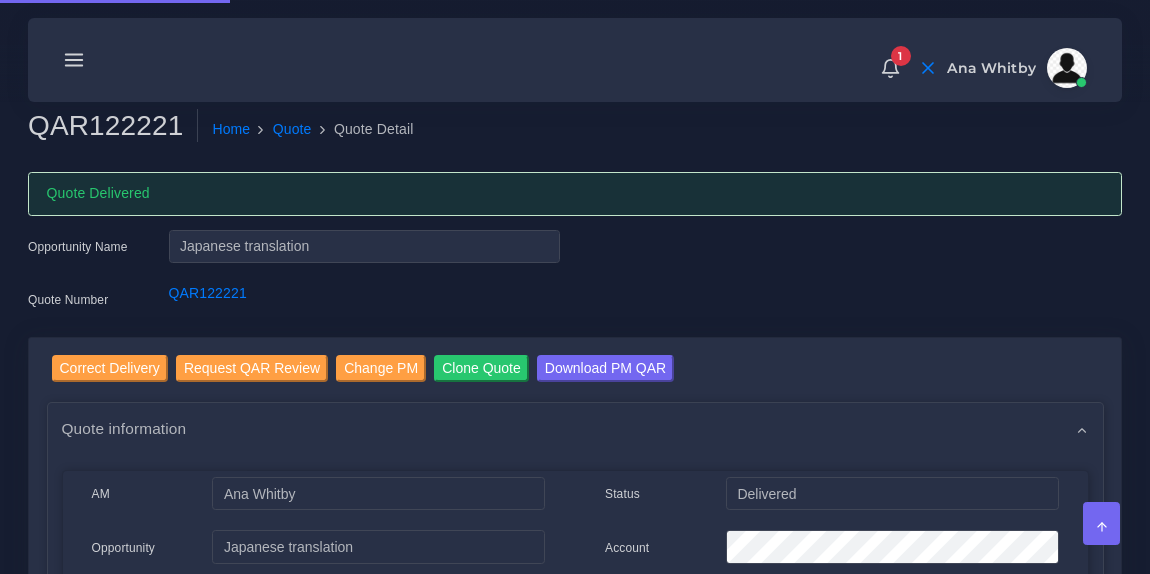 scroll, scrollTop: 0, scrollLeft: 0, axis: both 